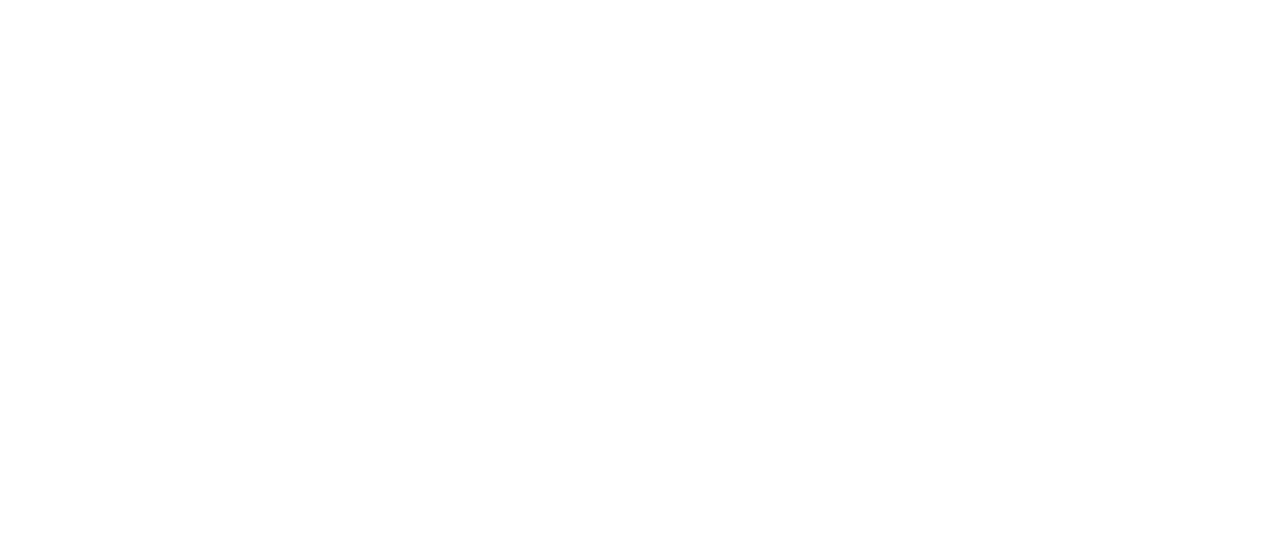 scroll, scrollTop: 0, scrollLeft: 0, axis: both 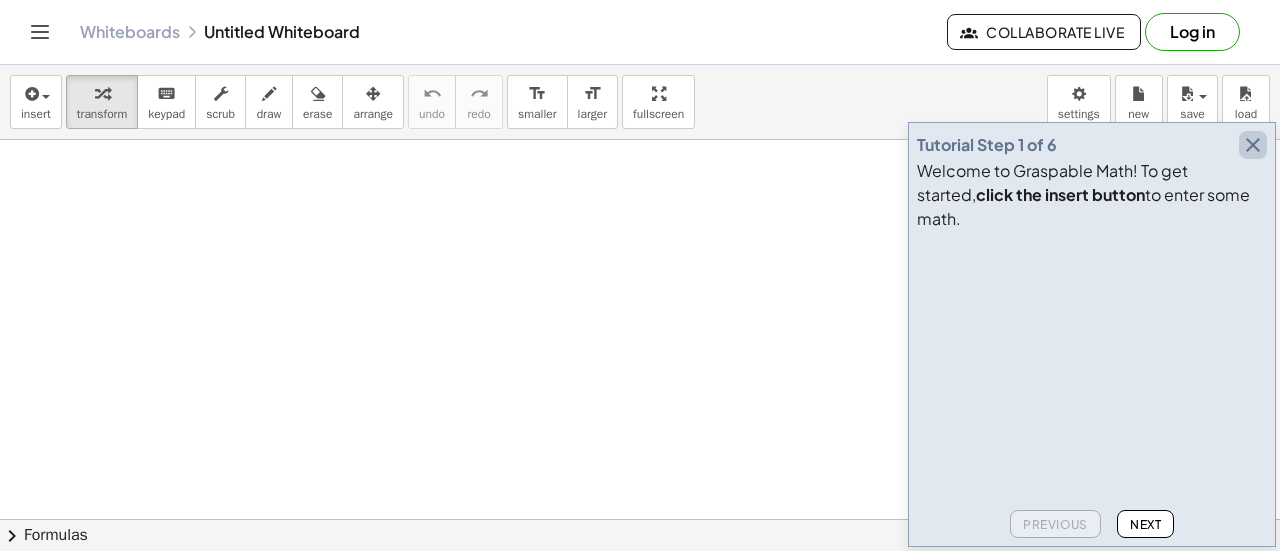click at bounding box center [1253, 145] 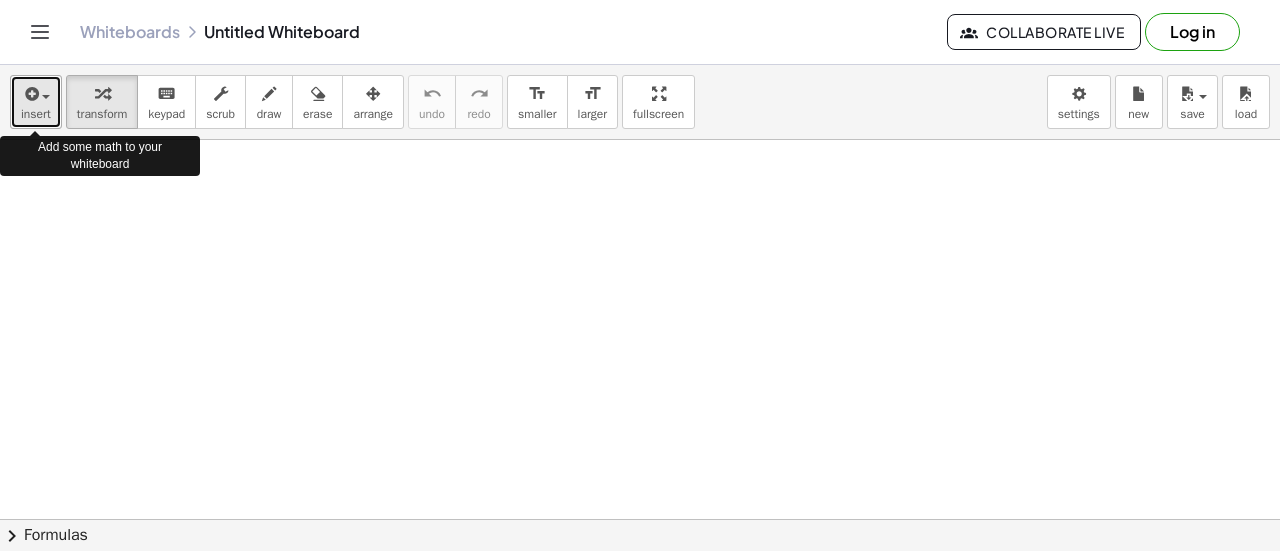 click on "insert" at bounding box center (36, 102) 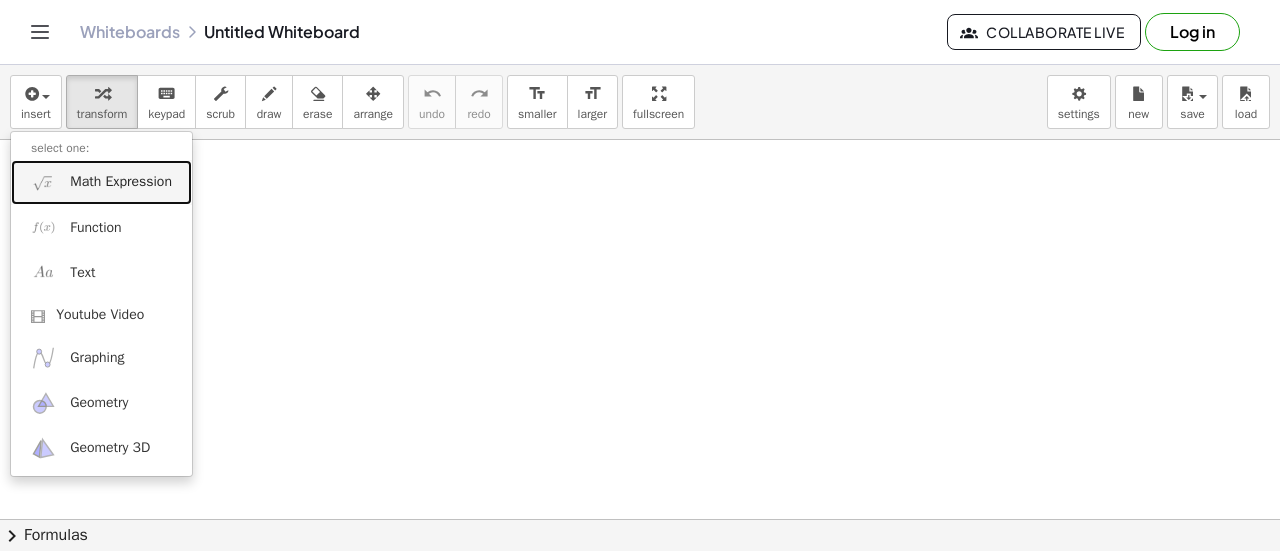 click on "Math Expression" at bounding box center (101, 182) 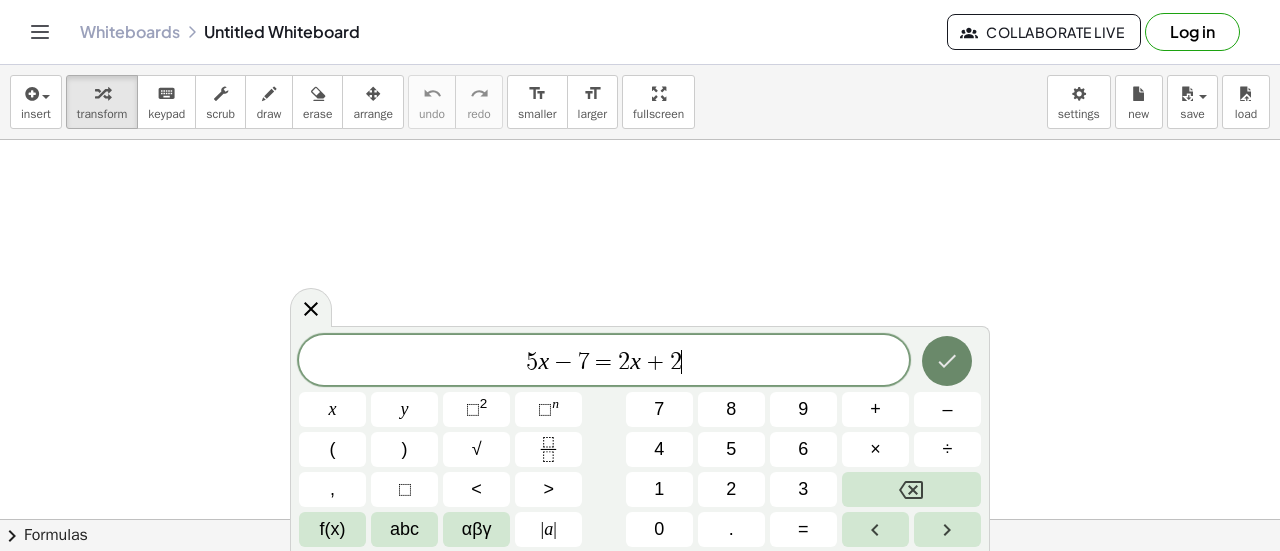 click 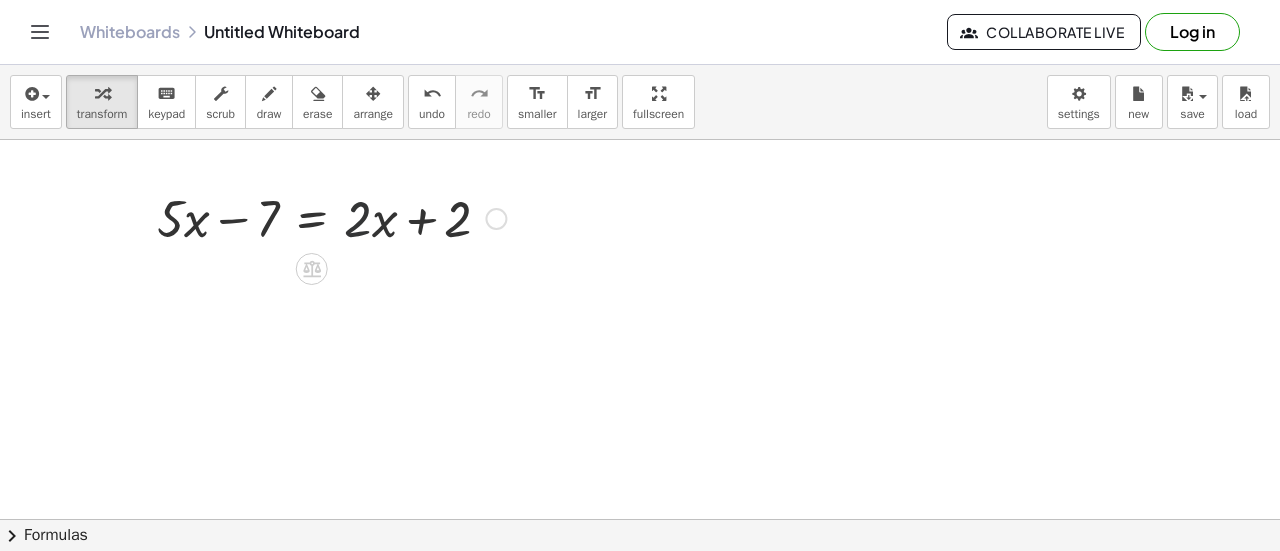 click at bounding box center [331, 217] 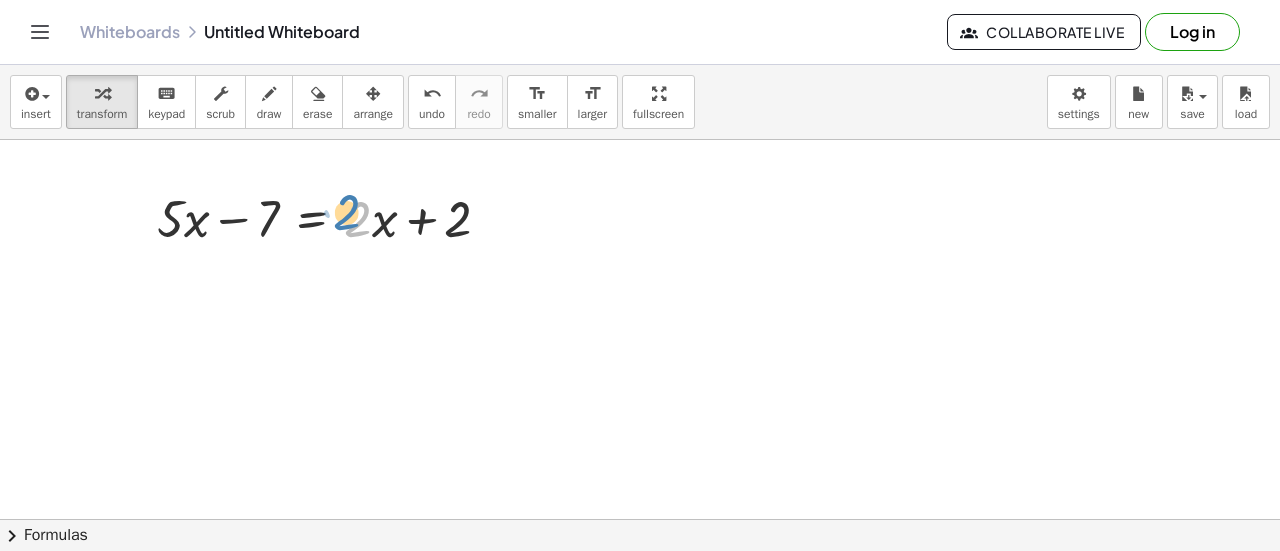 click at bounding box center [331, 217] 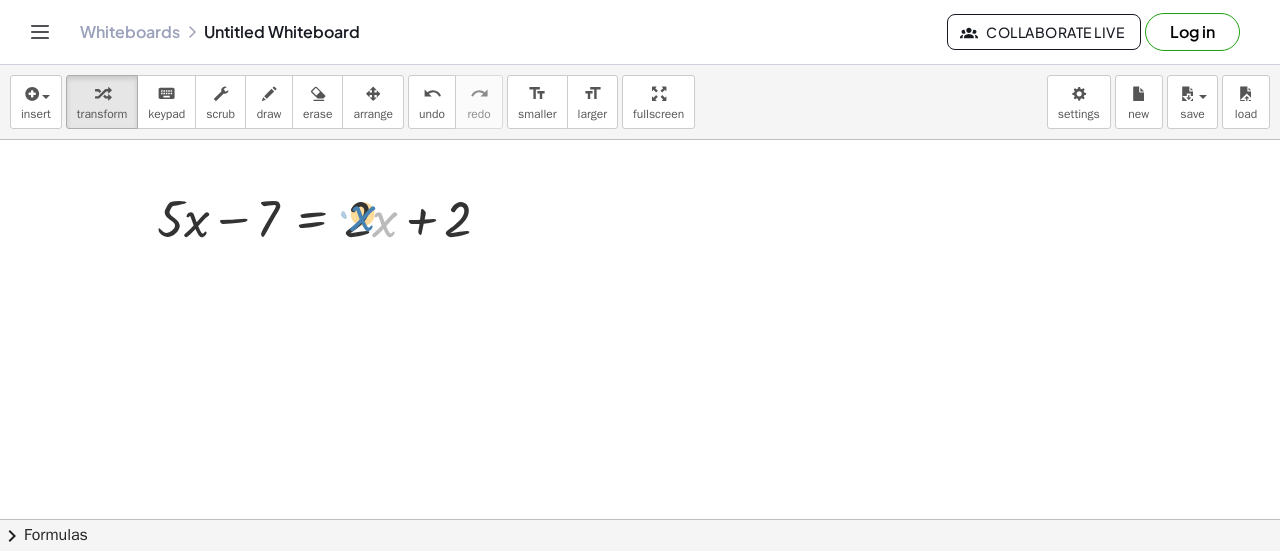 click at bounding box center [331, 217] 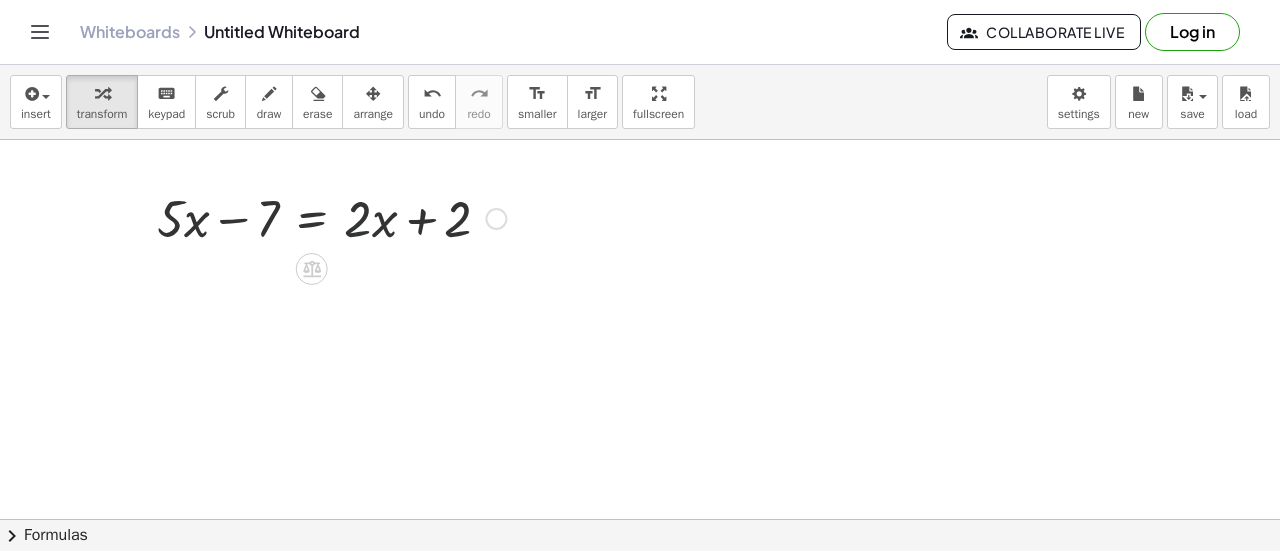 click at bounding box center [331, 217] 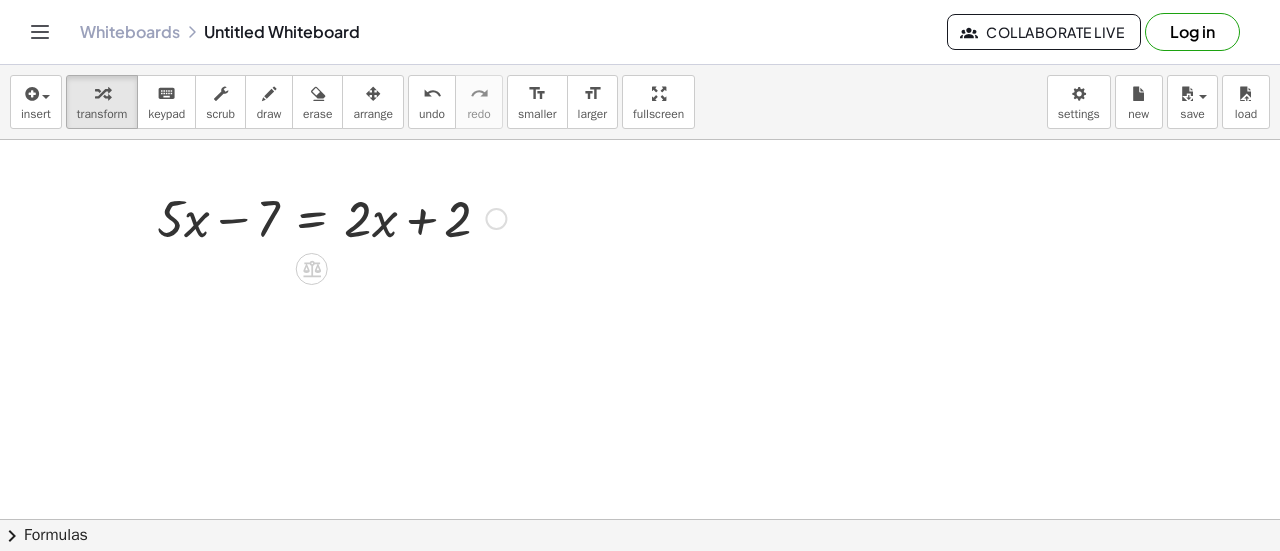 drag, startPoint x: 382, startPoint y: 249, endPoint x: 344, endPoint y: 211, distance: 53.740116 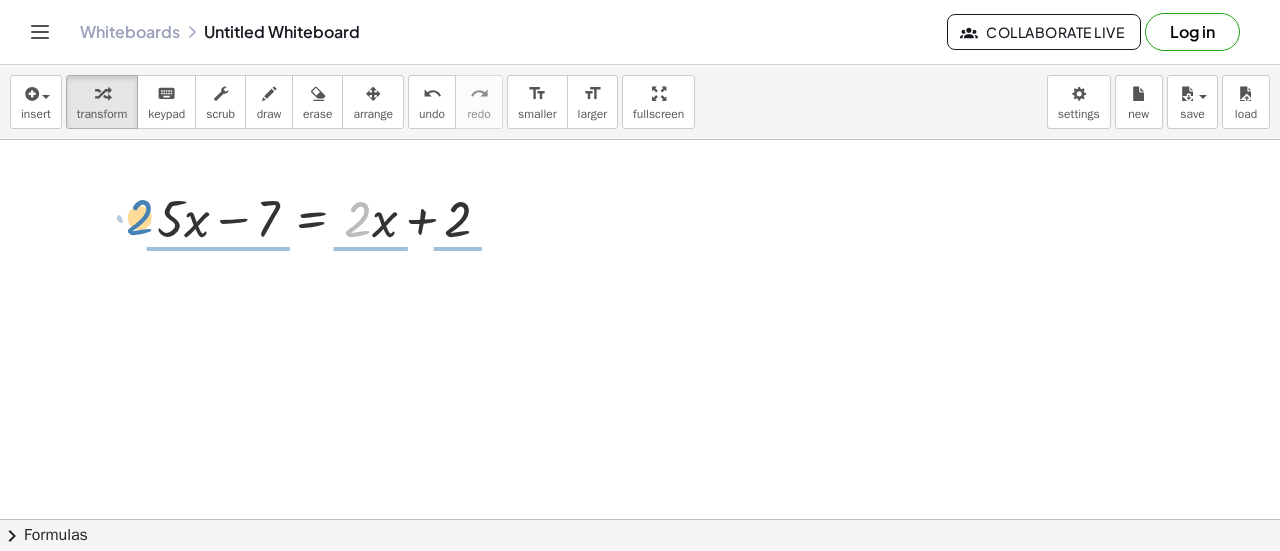 drag, startPoint x: 352, startPoint y: 213, endPoint x: 139, endPoint y: 209, distance: 213.03755 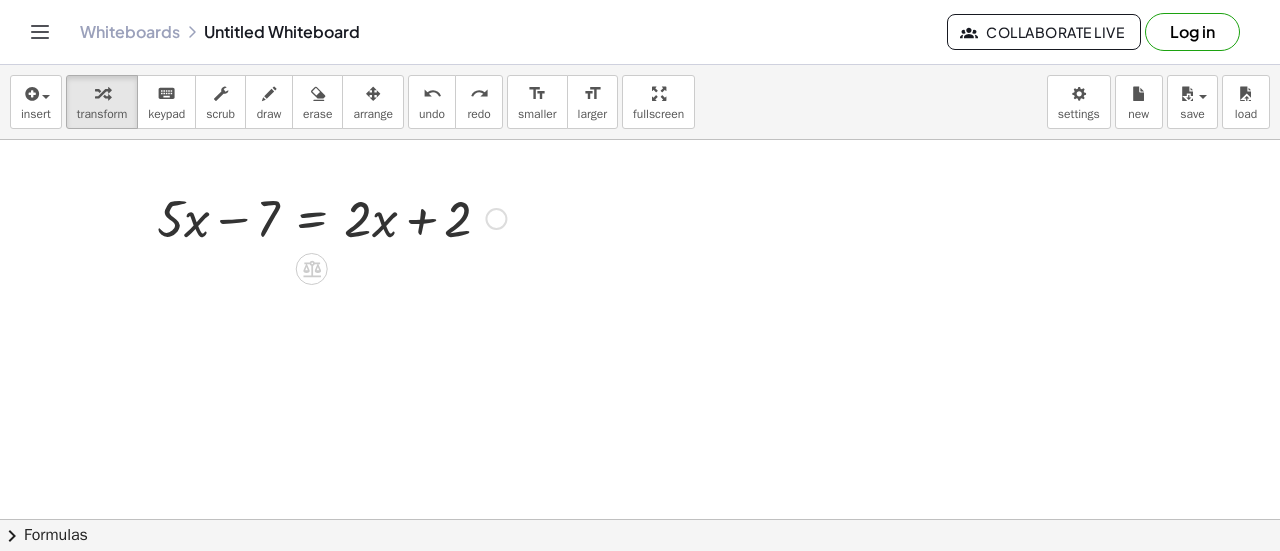 click at bounding box center [331, 217] 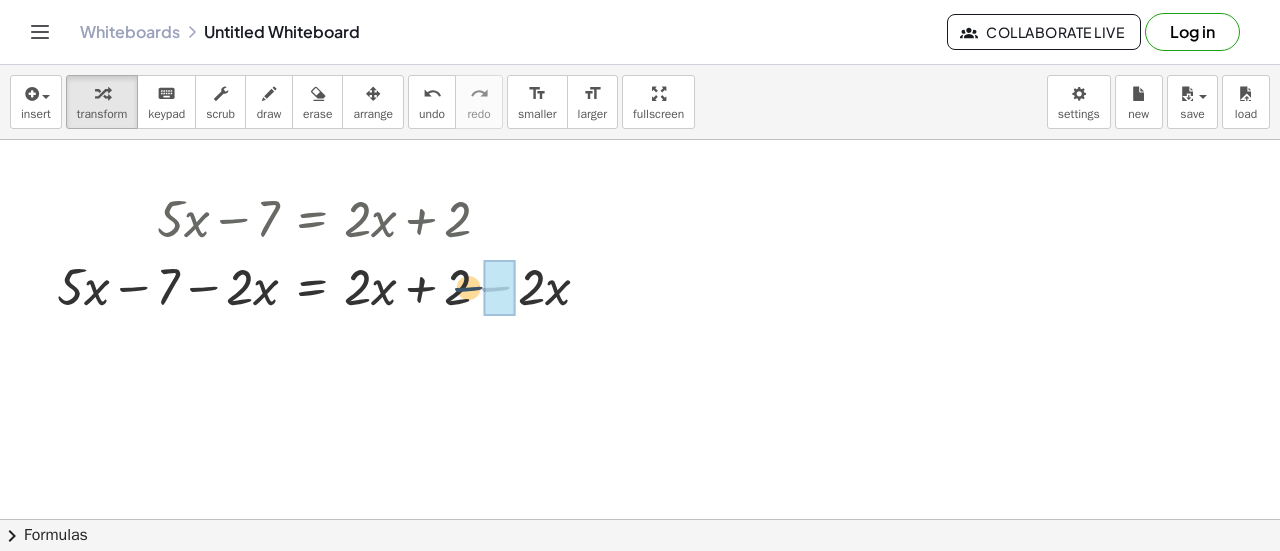 drag, startPoint x: 498, startPoint y: 286, endPoint x: 444, endPoint y: 285, distance: 54.00926 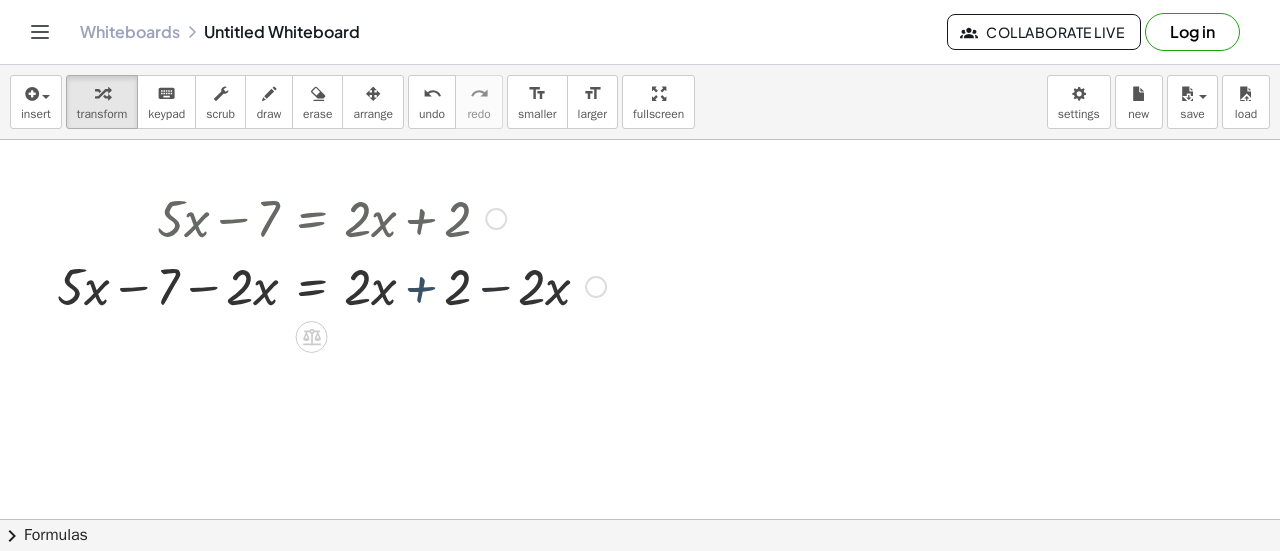 click at bounding box center [331, 285] 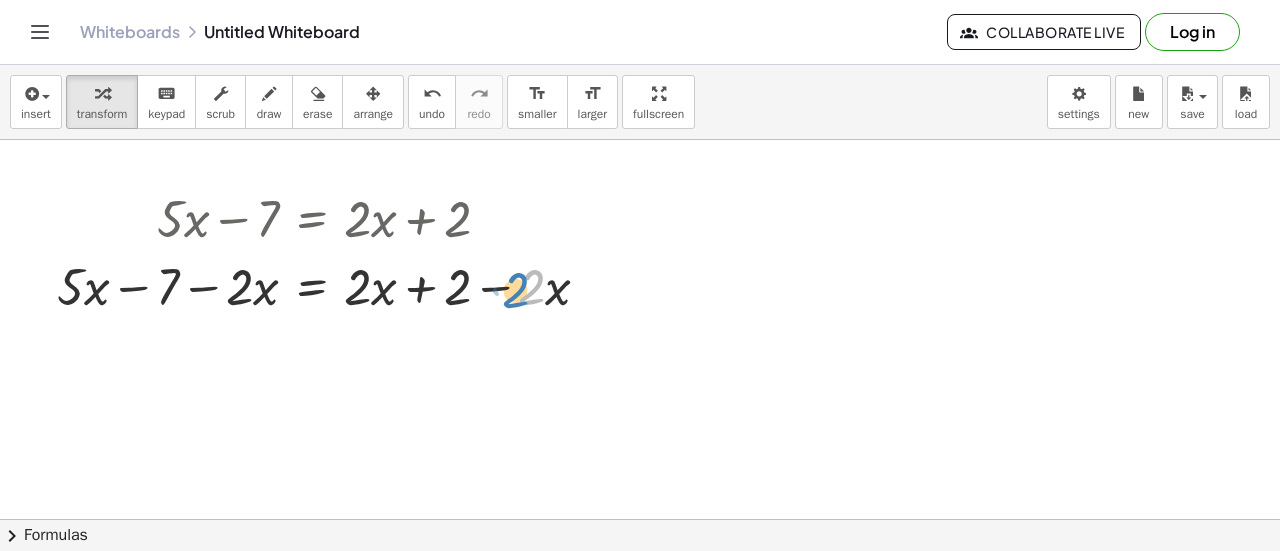 click at bounding box center [331, 285] 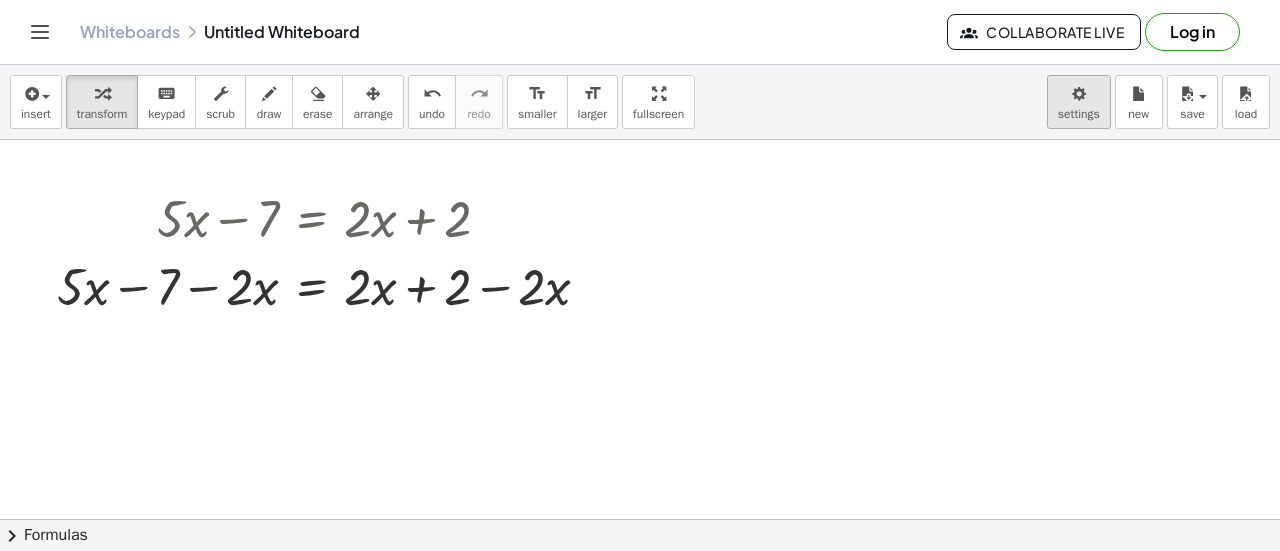 click on "Graspable Math Activities Get Started Activity Bank Assigned Work Classes Whiteboards Reference v1.28.2 | Privacy policy © 2025 | Graspable, Inc. Whiteboards Untitled Whiteboard Collaborate Live  Log in    insert select one: Math Expression Function Text Youtube Video Graphing Geometry Geometry 3D transform keyboard keypad scrub draw erase arrange undo undo redo redo format_size smaller format_size larger fullscreen load   save new settings + · 5 · x − 7 = + · 2 · x + 2 + · 5 · x − 7 = + · 2 · x + 2 − · 2 · x − · 2 · x × chevron_right  Formulas
Drag one side of a formula onto a highlighted expression on the canvas to apply it.
Quadratic Formula
+ · a · x 2 + · b · x + c = 0
⇔
x = · ( − b ± 2 √ ( + b 2 − · 4 · a · c ) ) · 2 · a
+ x 2 + · p · x + q = 0
x" at bounding box center (640, 275) 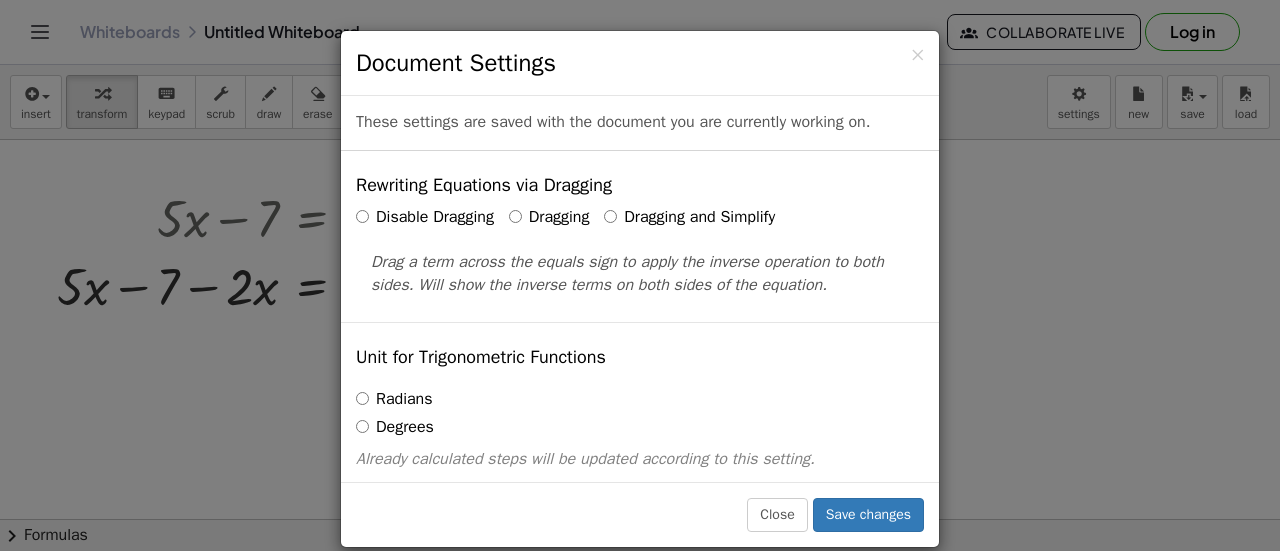 click on "Dragging and Simplify" at bounding box center (689, 217) 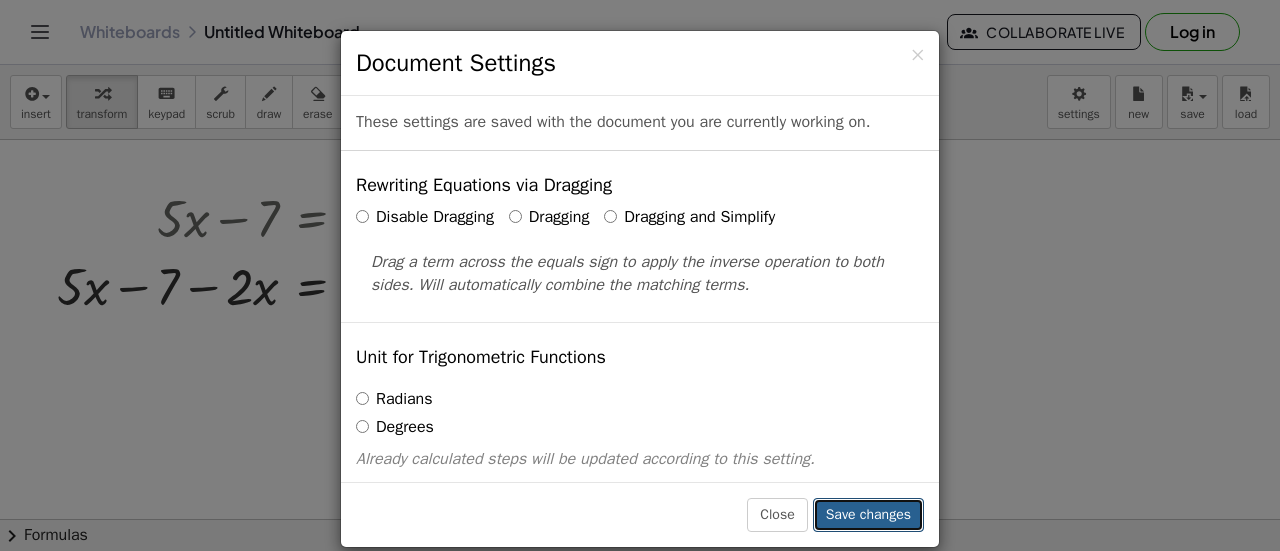click on "Save changes" at bounding box center [868, 515] 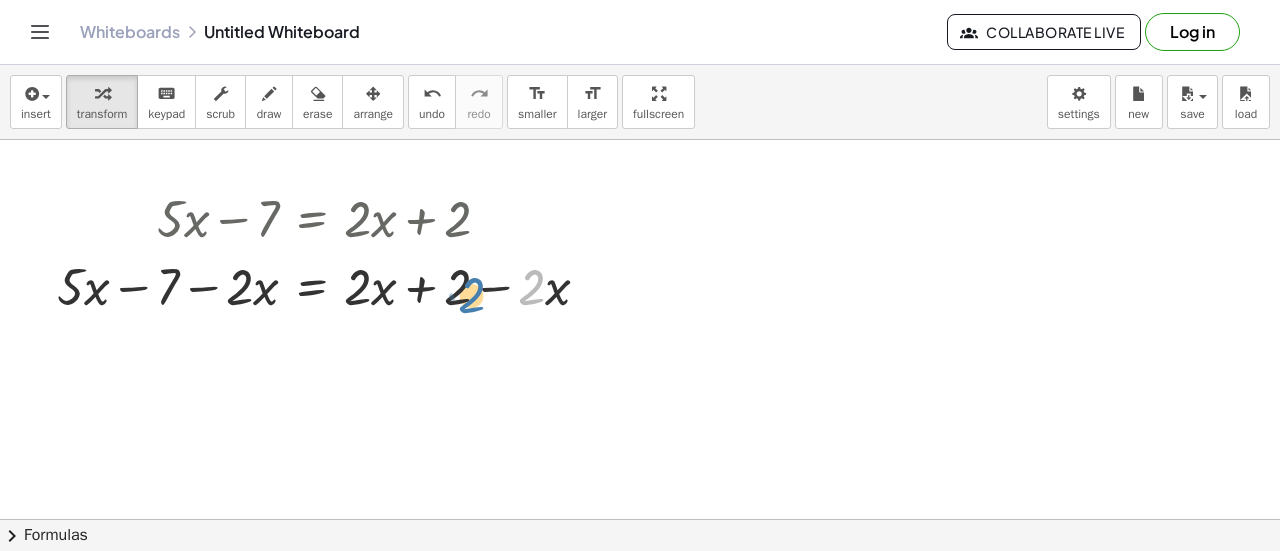 drag, startPoint x: 524, startPoint y: 291, endPoint x: 510, endPoint y: 296, distance: 14.866069 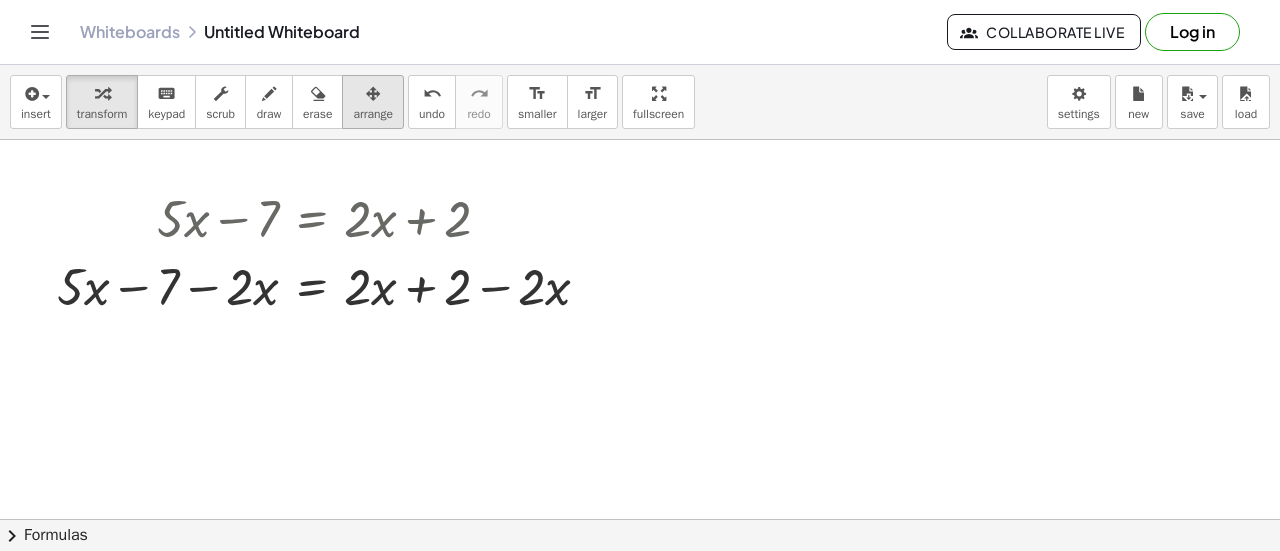 click on "arrange" at bounding box center [373, 114] 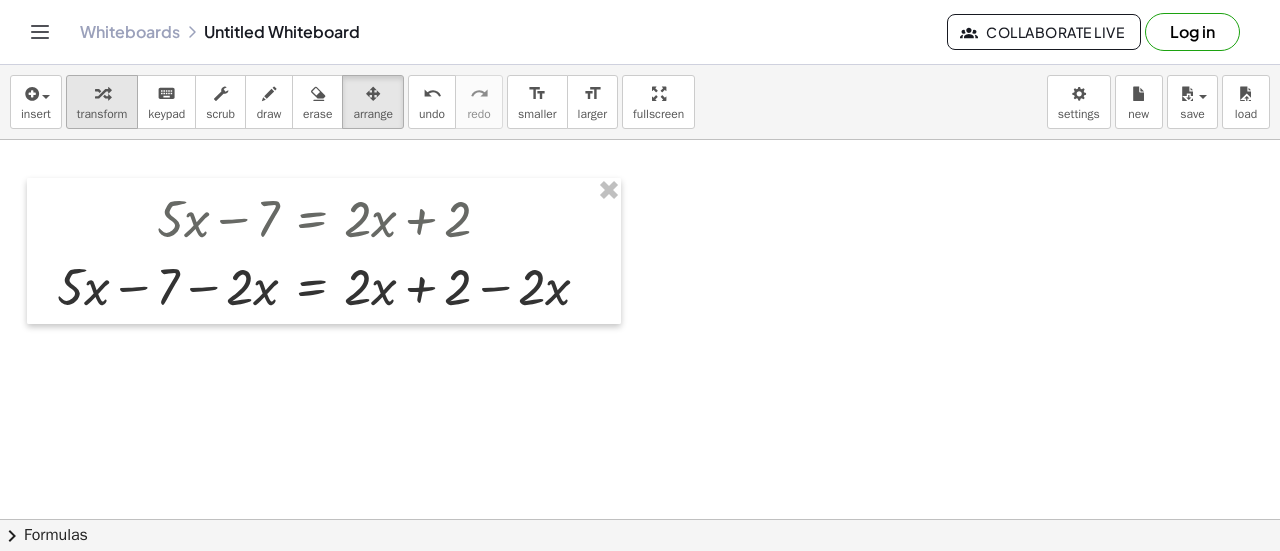 click at bounding box center (102, 93) 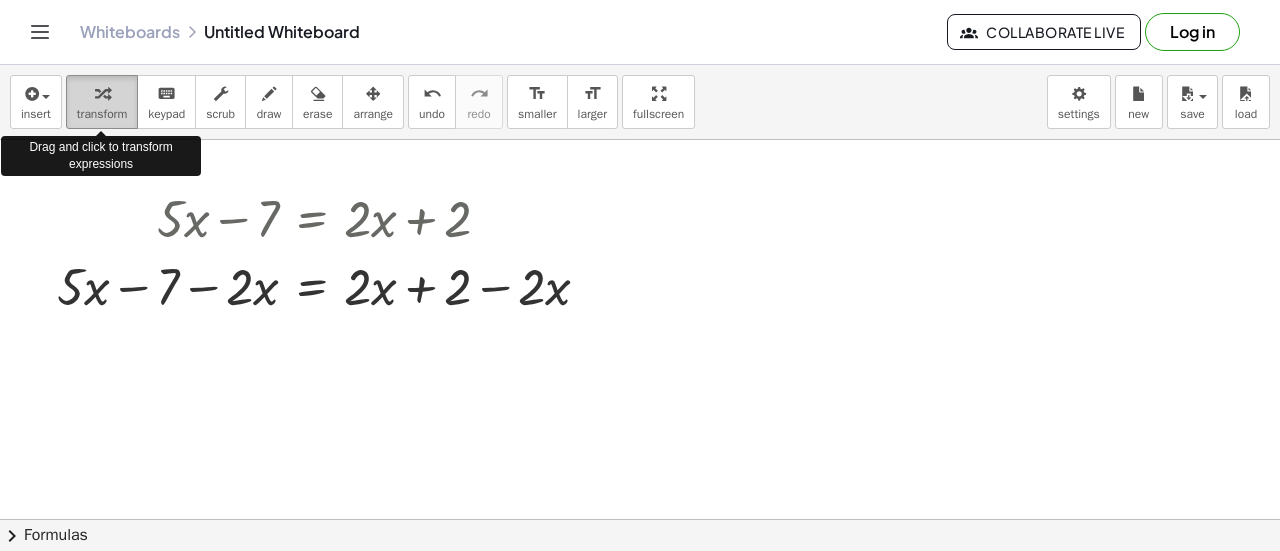 click at bounding box center [102, 93] 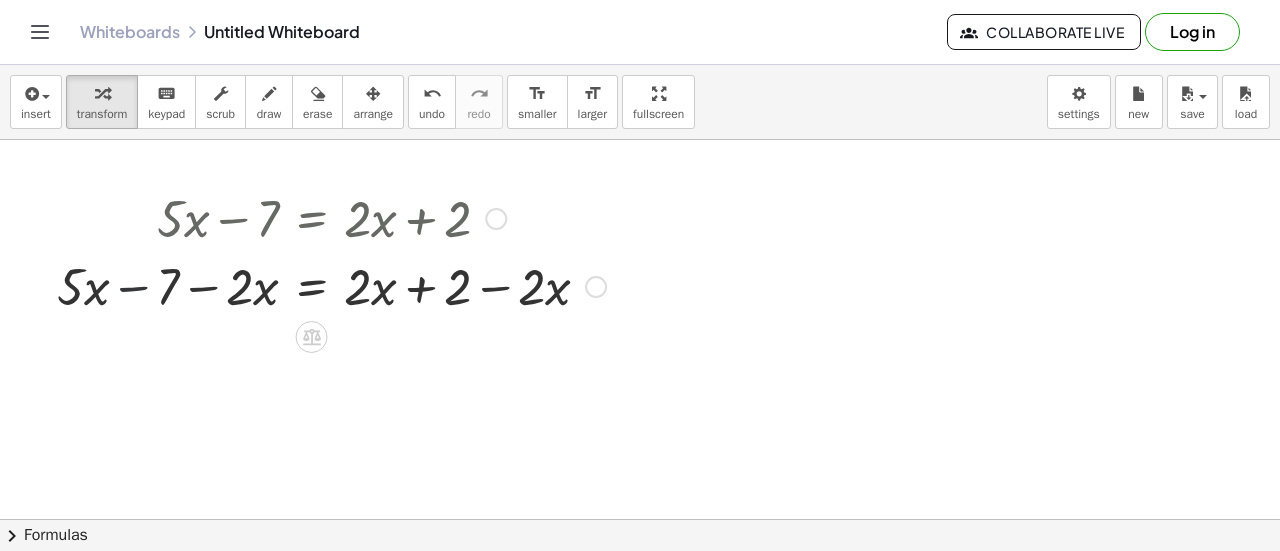 click at bounding box center [331, 285] 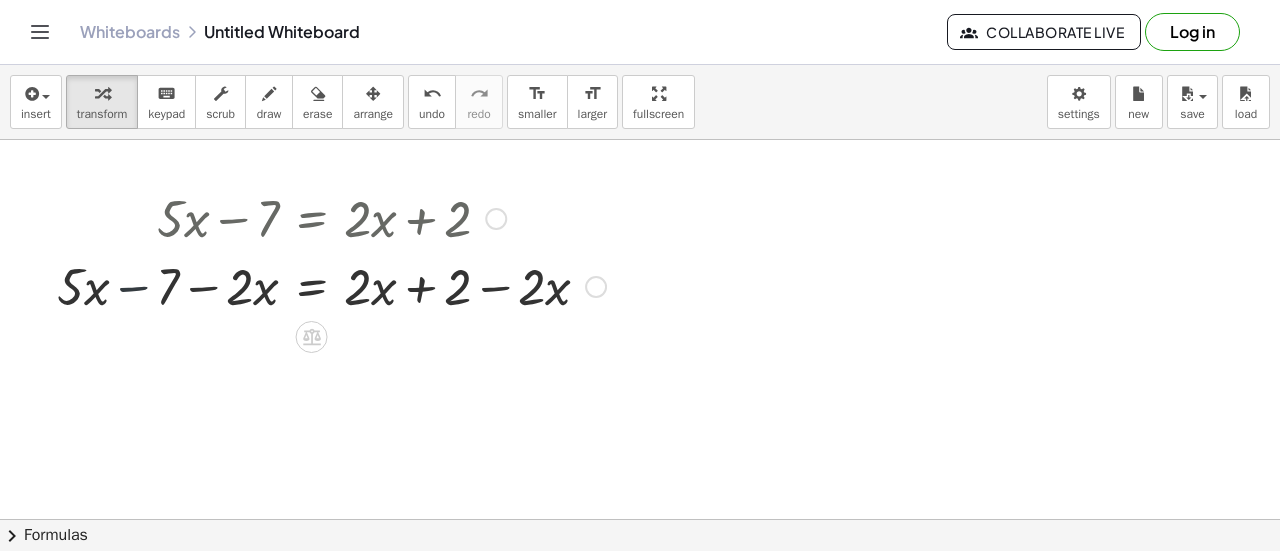 click at bounding box center (331, 285) 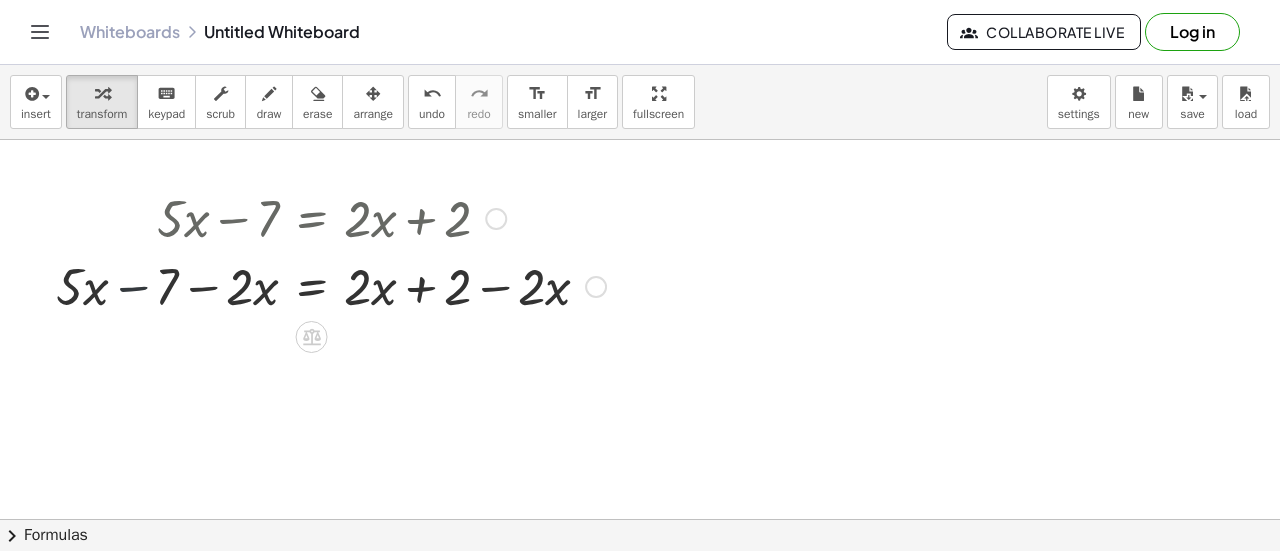 click at bounding box center (331, 285) 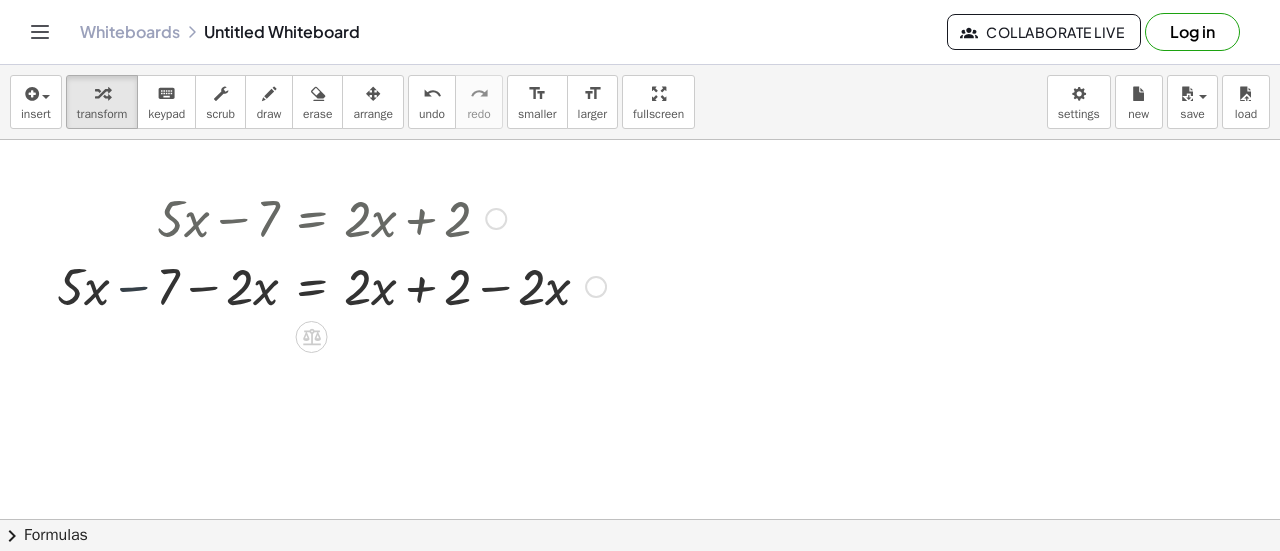 click at bounding box center [331, 285] 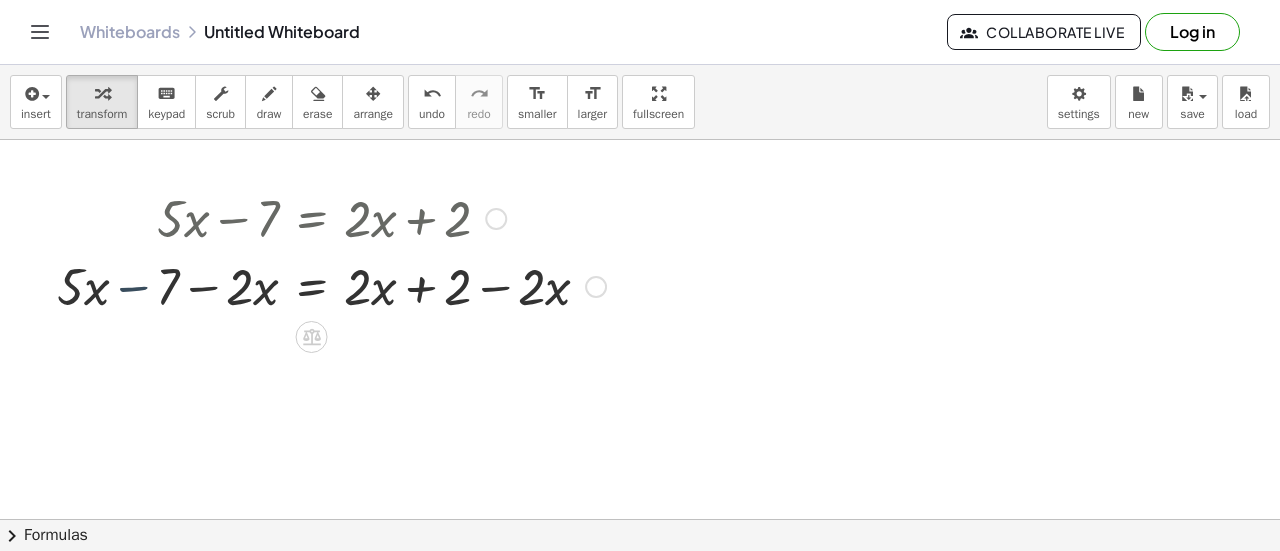click at bounding box center [331, 285] 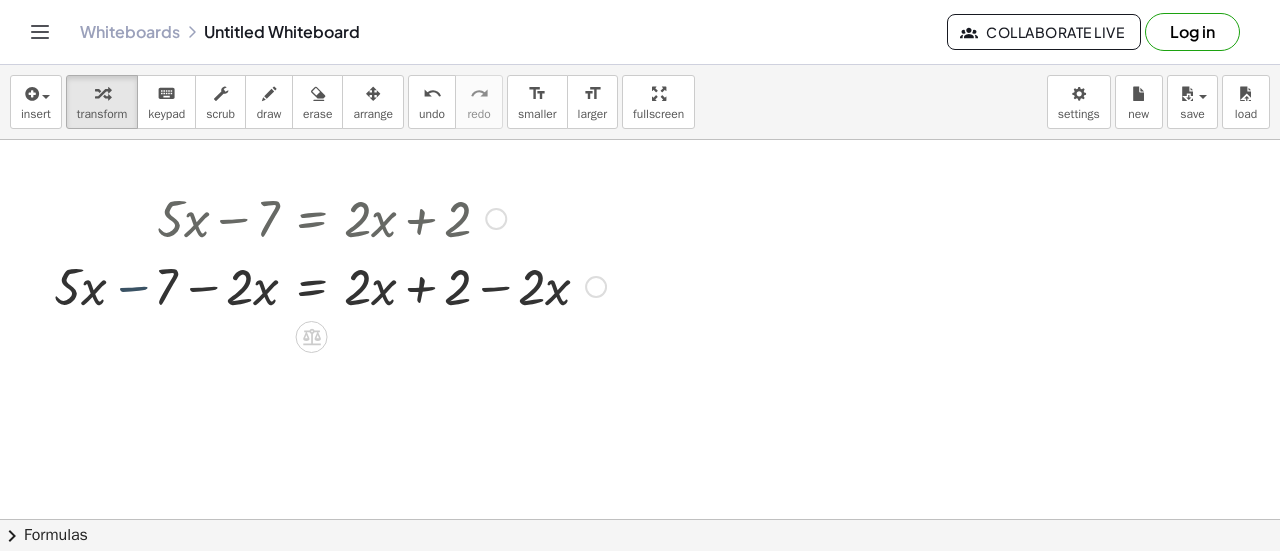 click at bounding box center (331, 285) 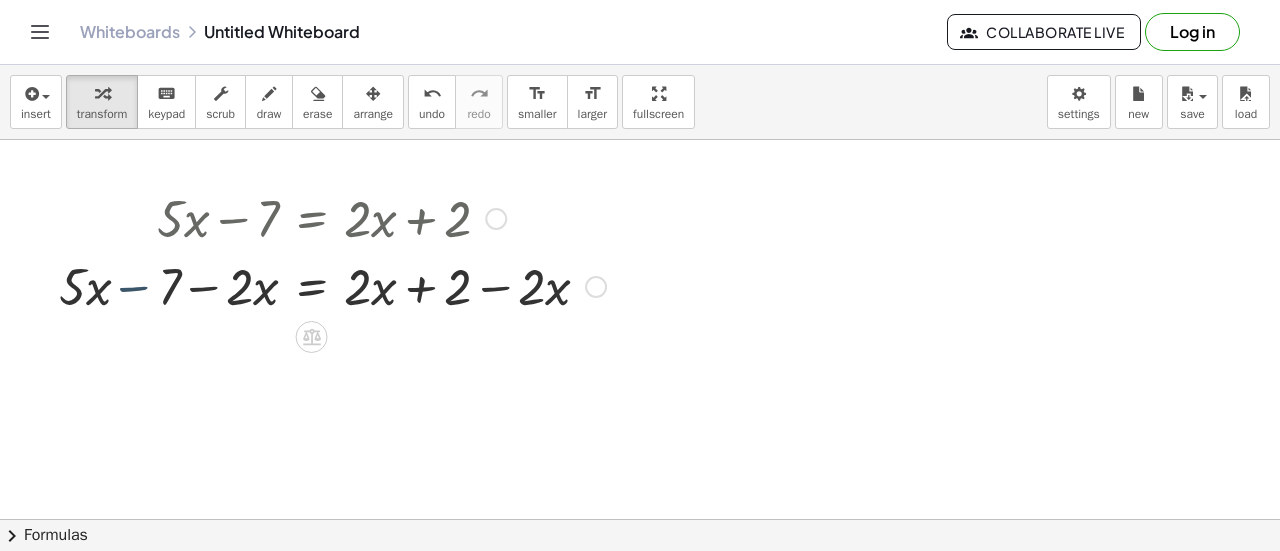 click at bounding box center (331, 285) 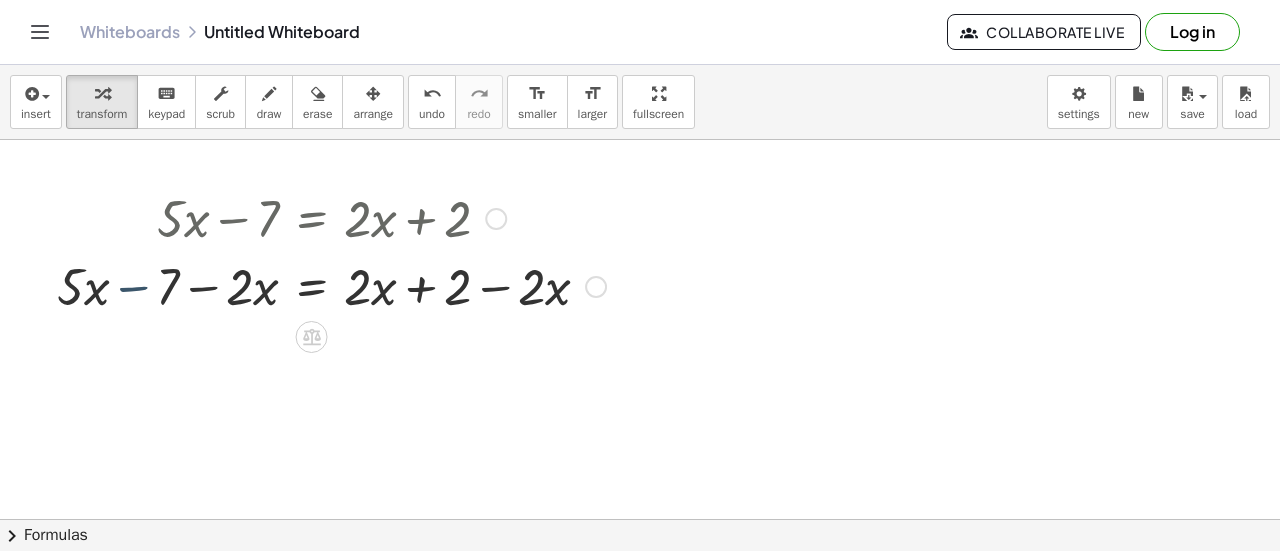 click at bounding box center (331, 285) 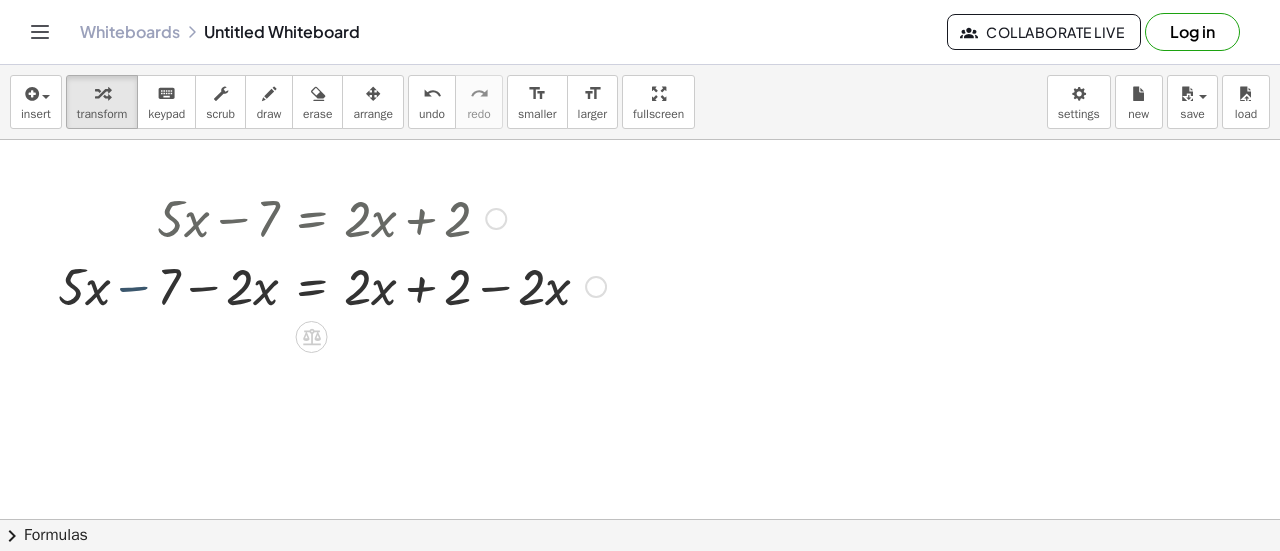 click at bounding box center [331, 285] 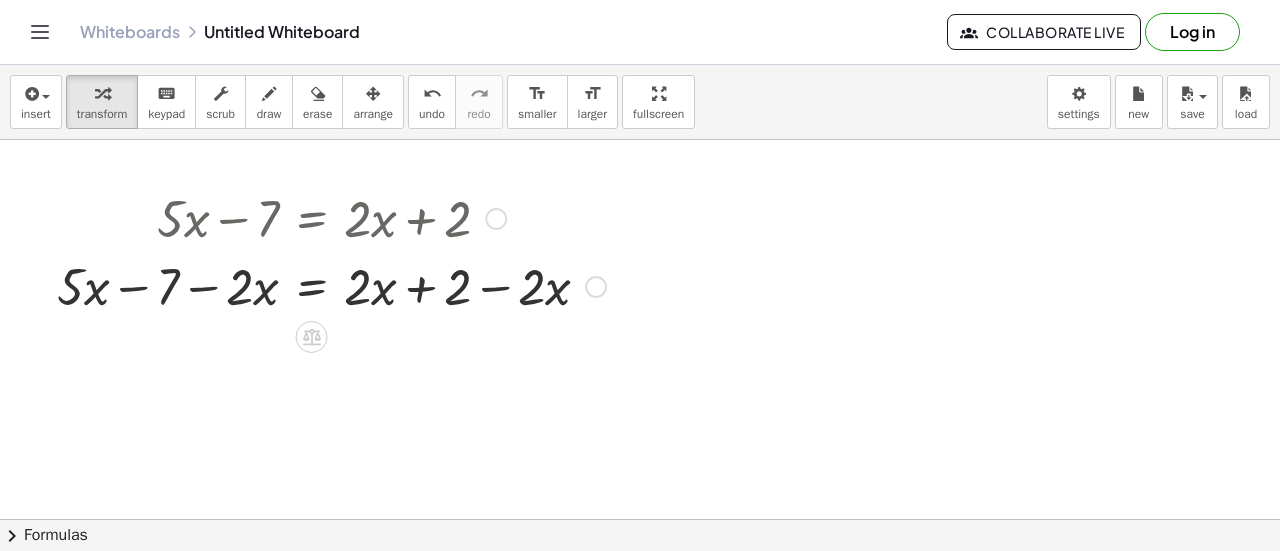 click at bounding box center [331, 285] 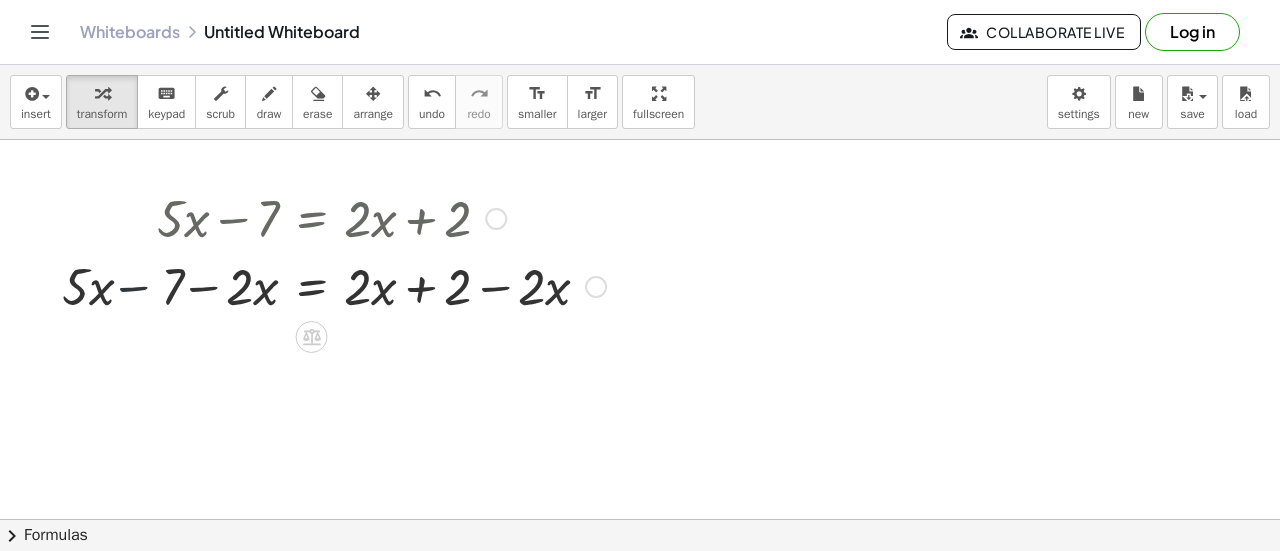 click at bounding box center [331, 285] 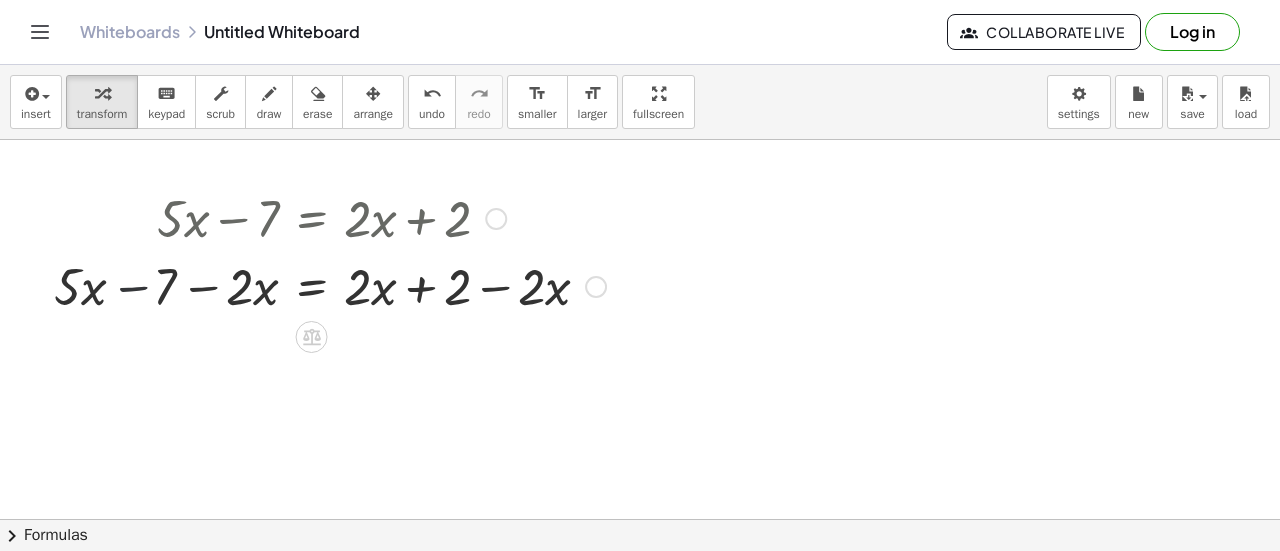 click at bounding box center (331, 285) 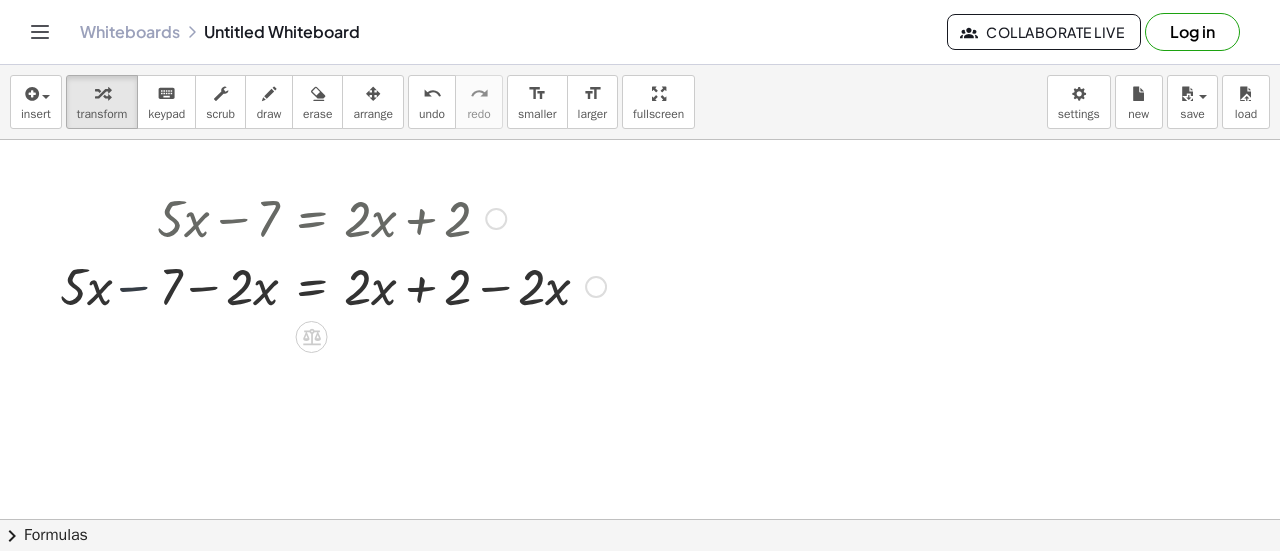 click at bounding box center [331, 285] 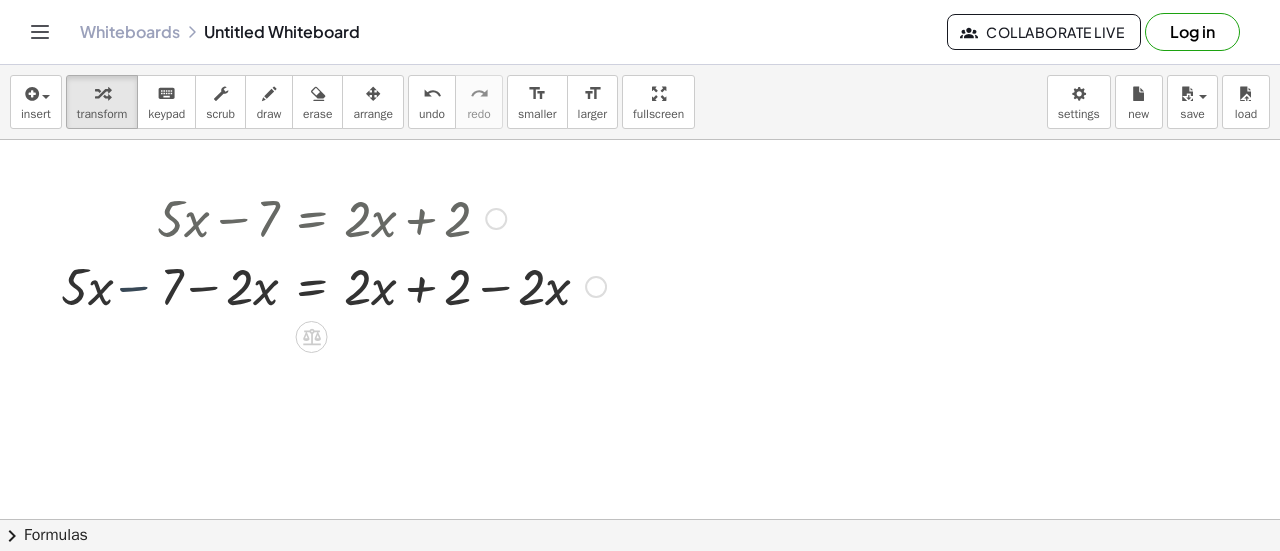 click at bounding box center (331, 285) 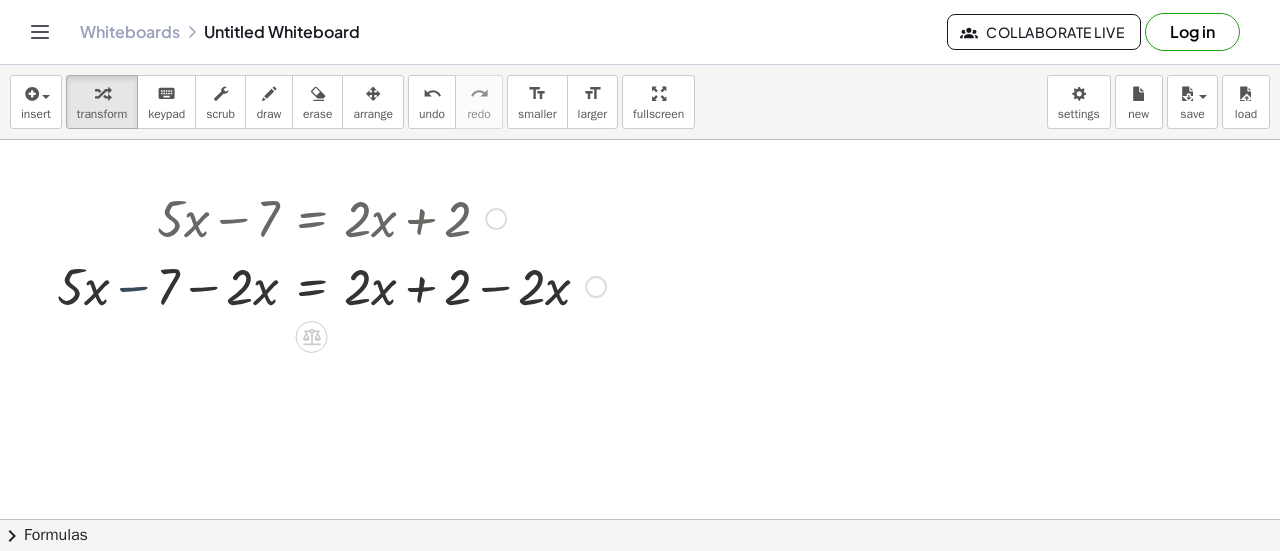 click at bounding box center (331, 285) 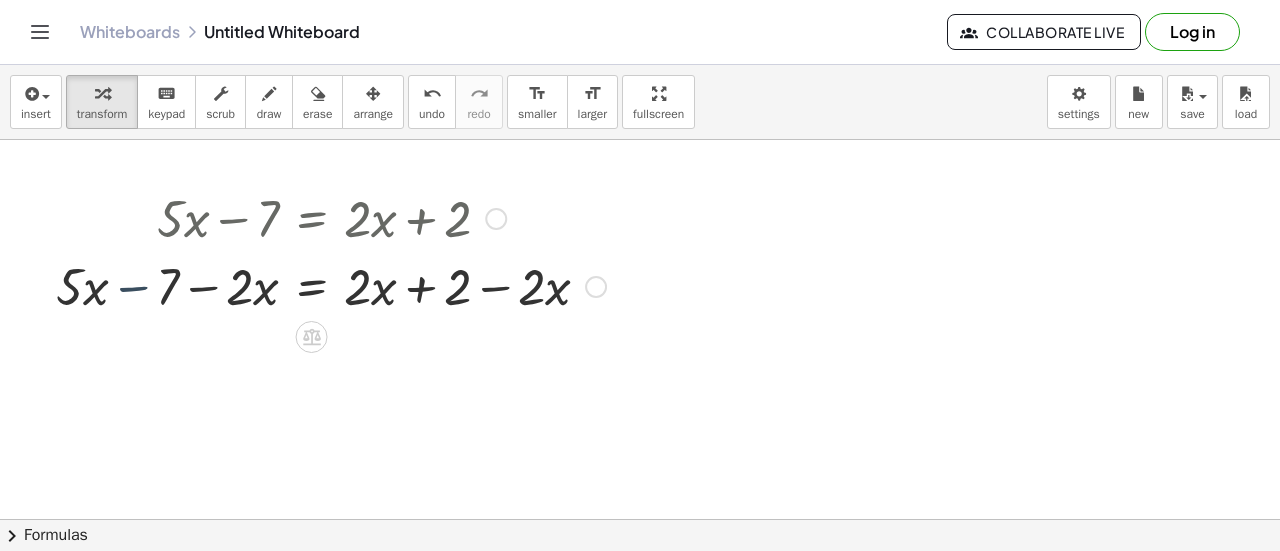 click at bounding box center (331, 285) 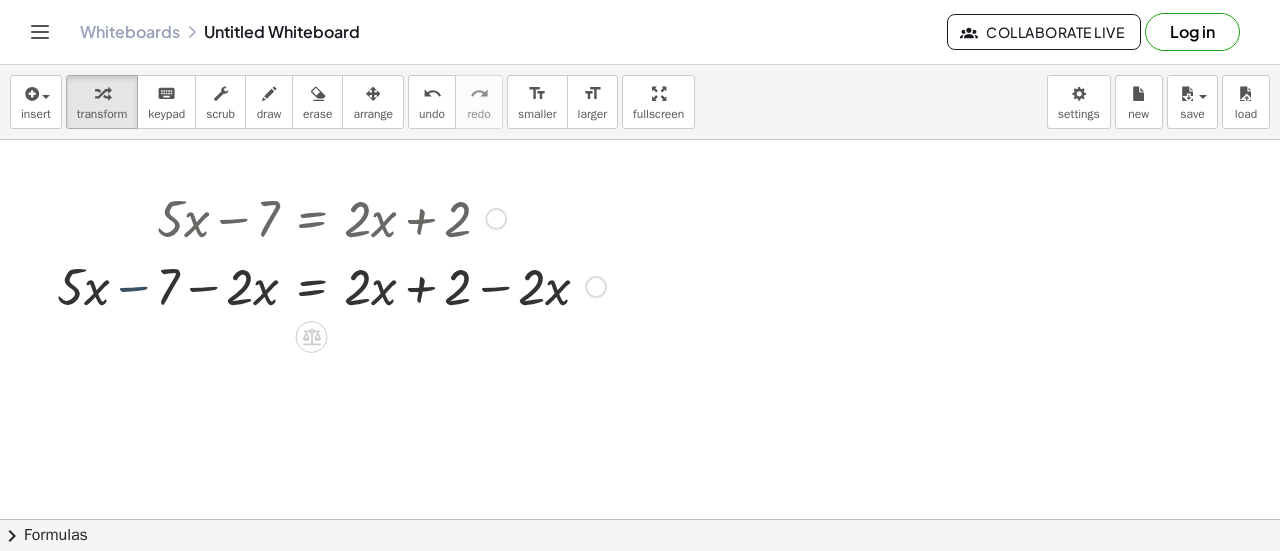 click at bounding box center (331, 285) 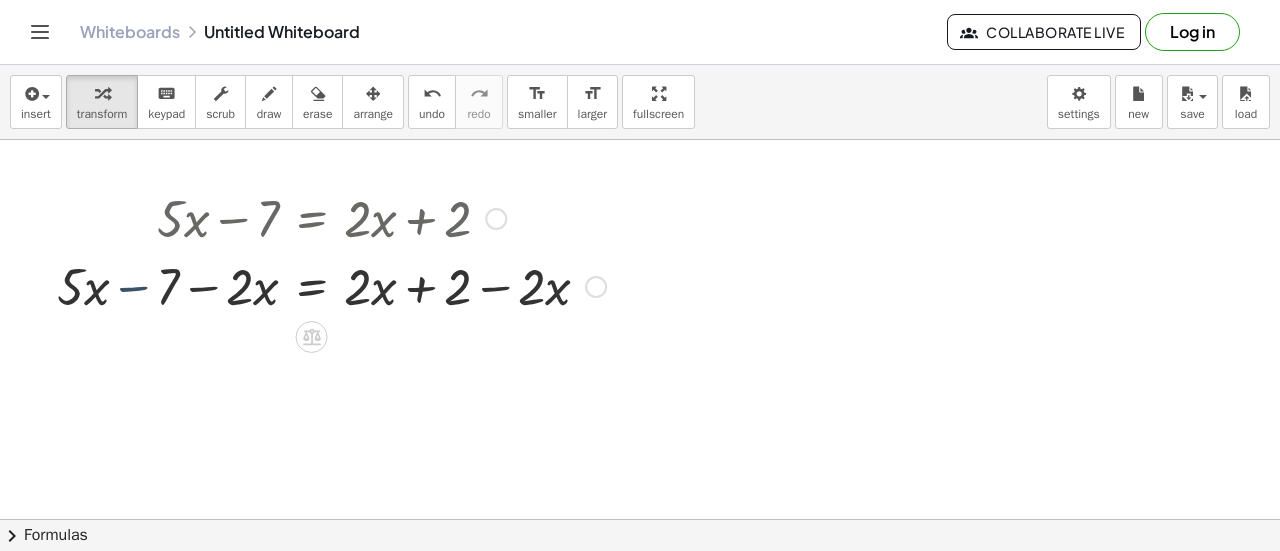 click at bounding box center [331, 285] 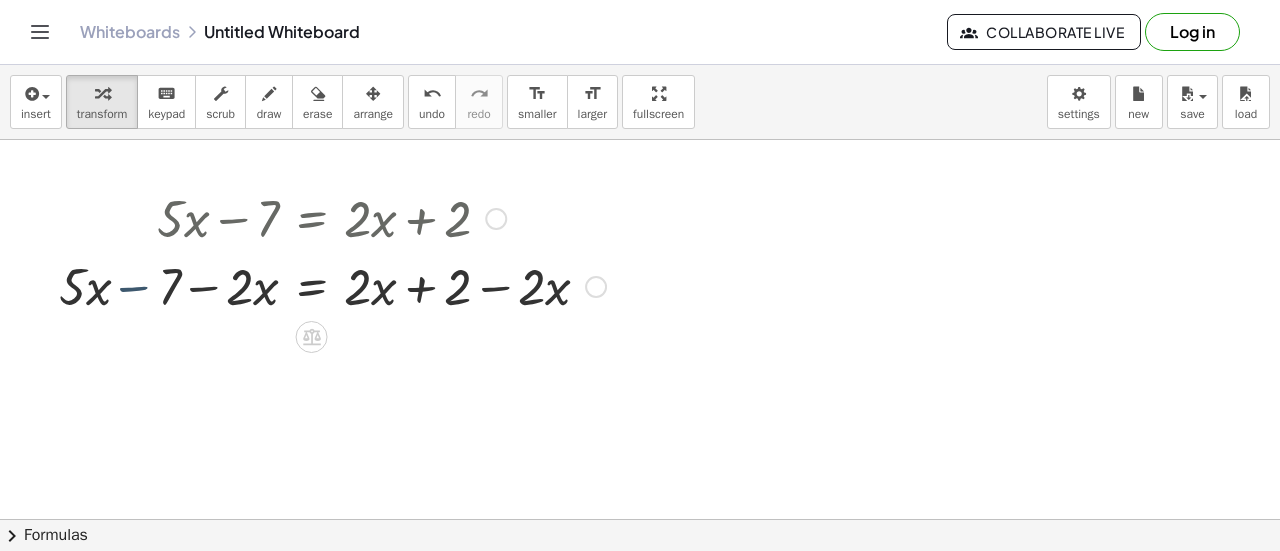 click at bounding box center (331, 285) 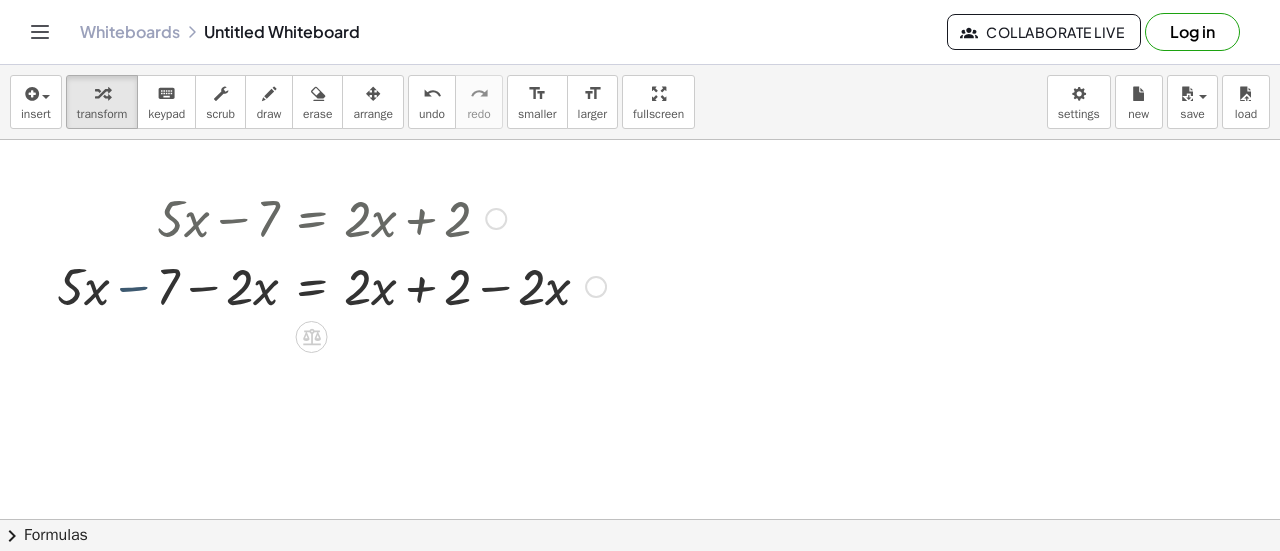click at bounding box center (331, 285) 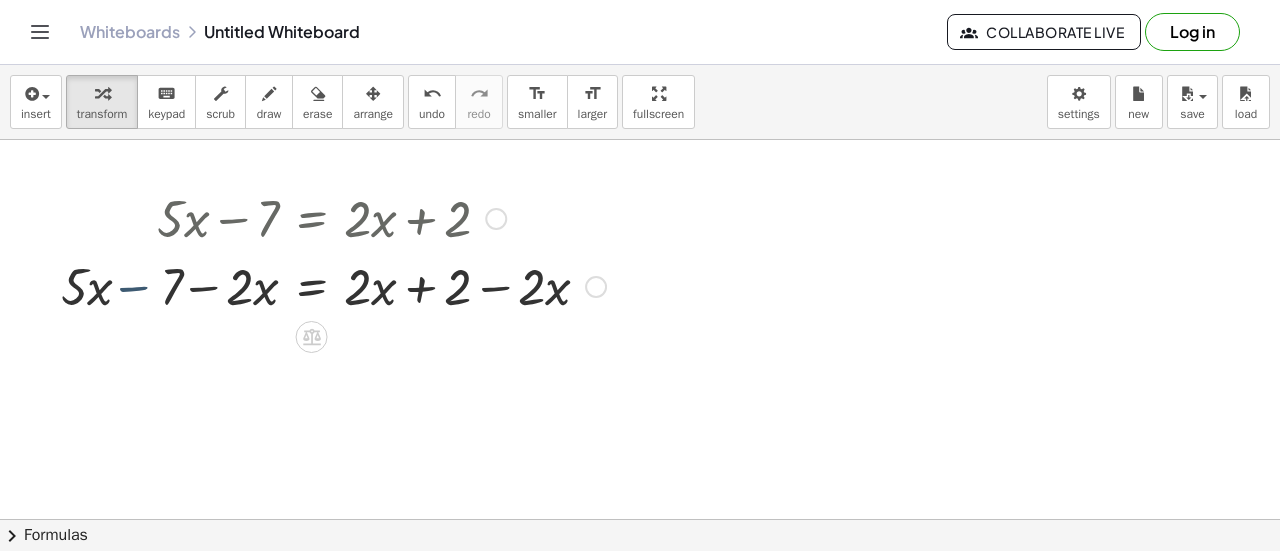 click at bounding box center (331, 285) 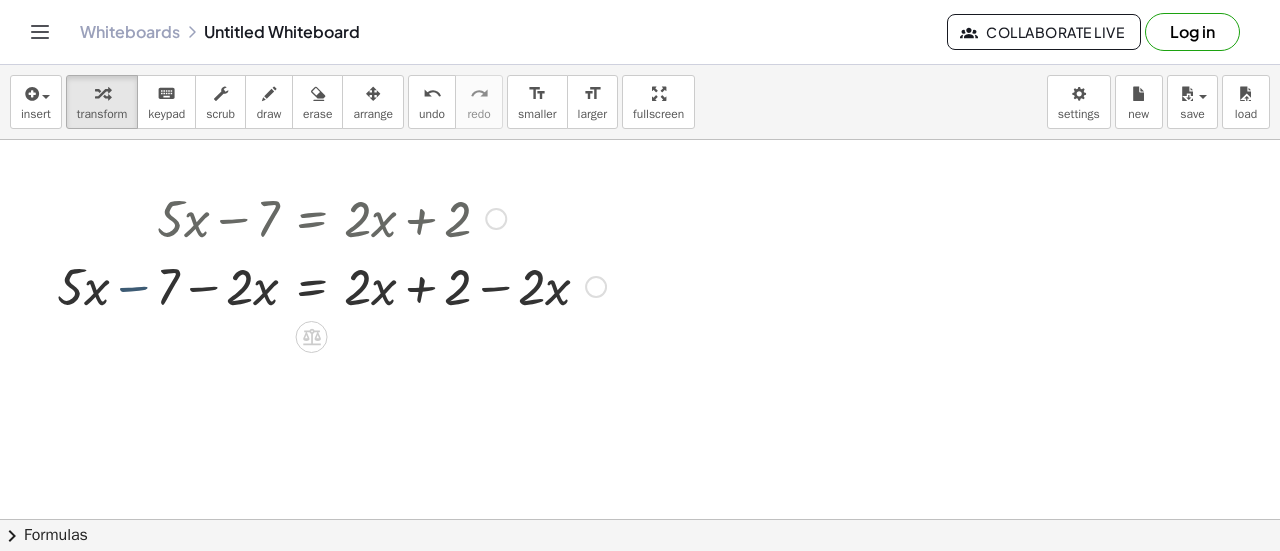 click at bounding box center (331, 285) 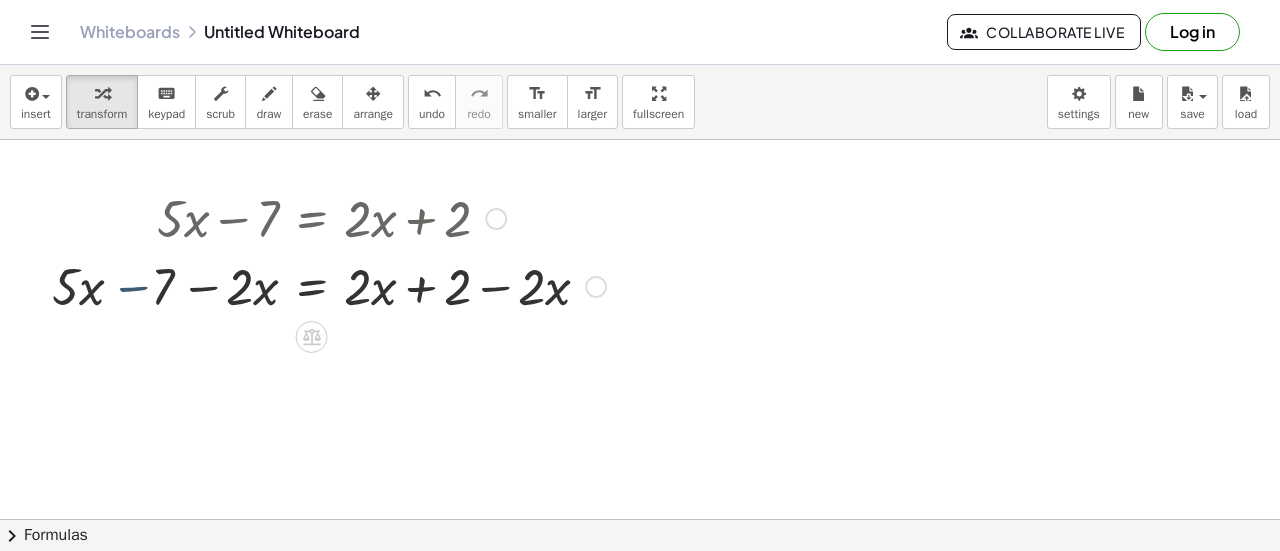 click at bounding box center [331, 285] 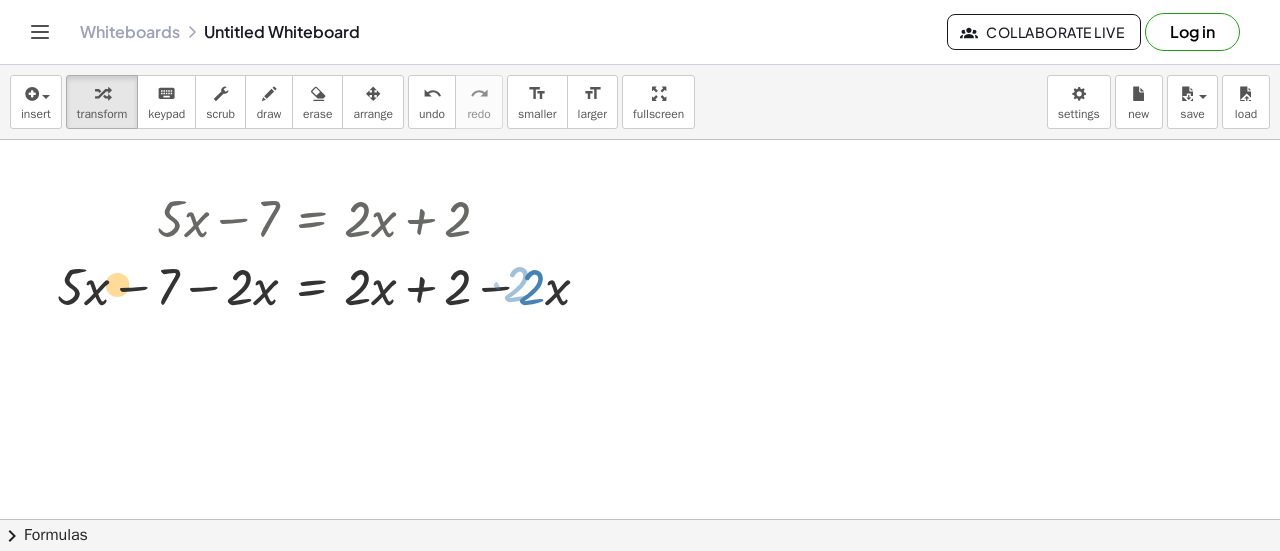 drag, startPoint x: 134, startPoint y: 287, endPoint x: 120, endPoint y: 283, distance: 14.56022 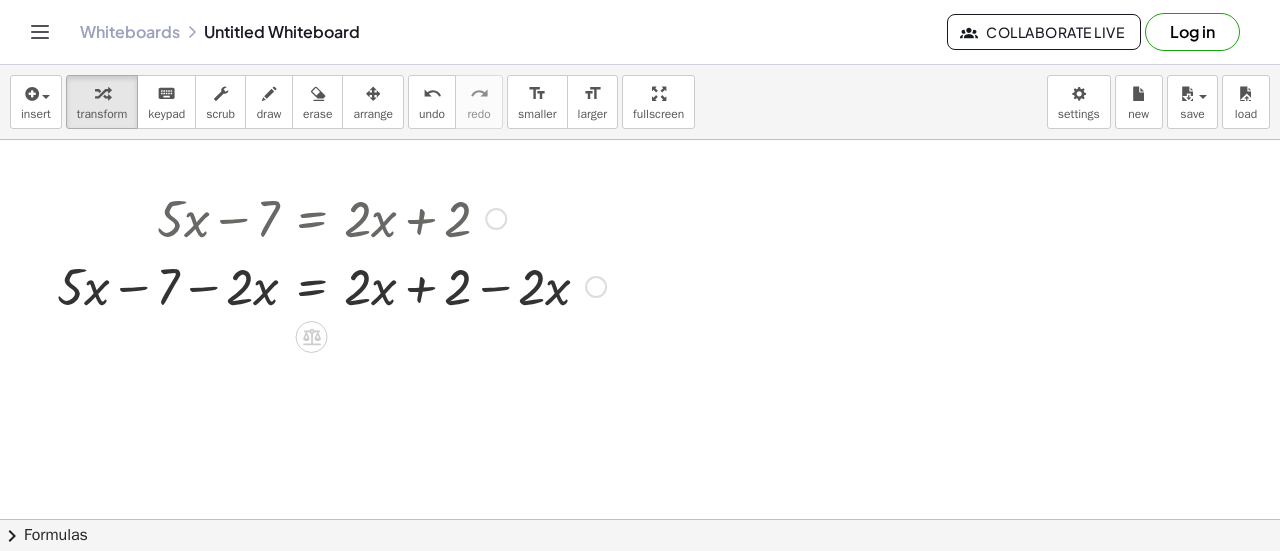 click at bounding box center [331, 285] 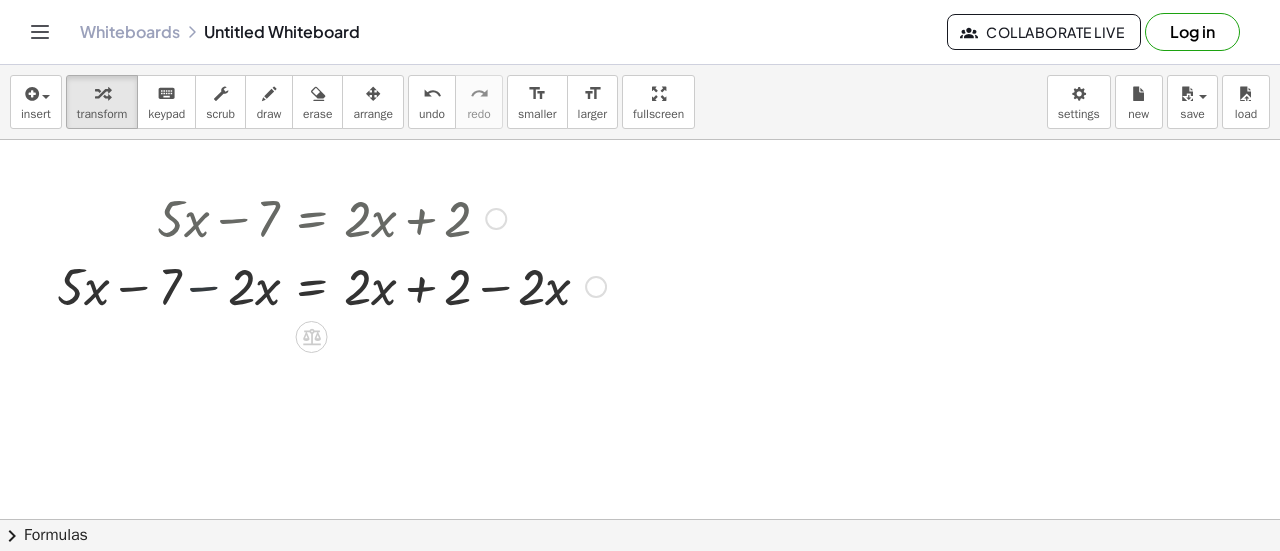 click at bounding box center (331, 285) 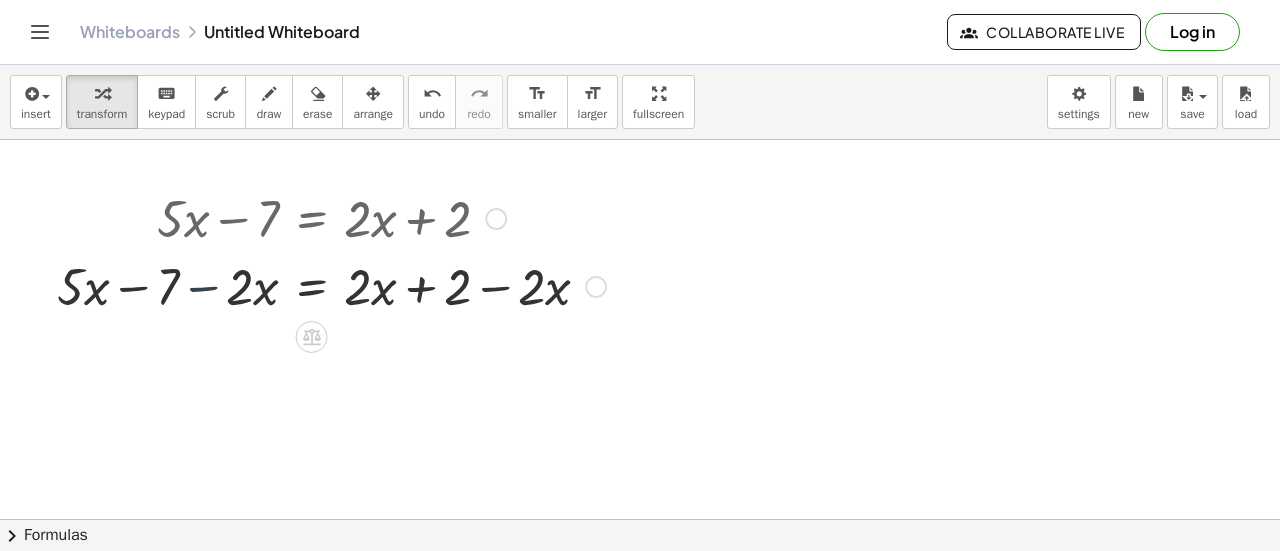 click at bounding box center [331, 285] 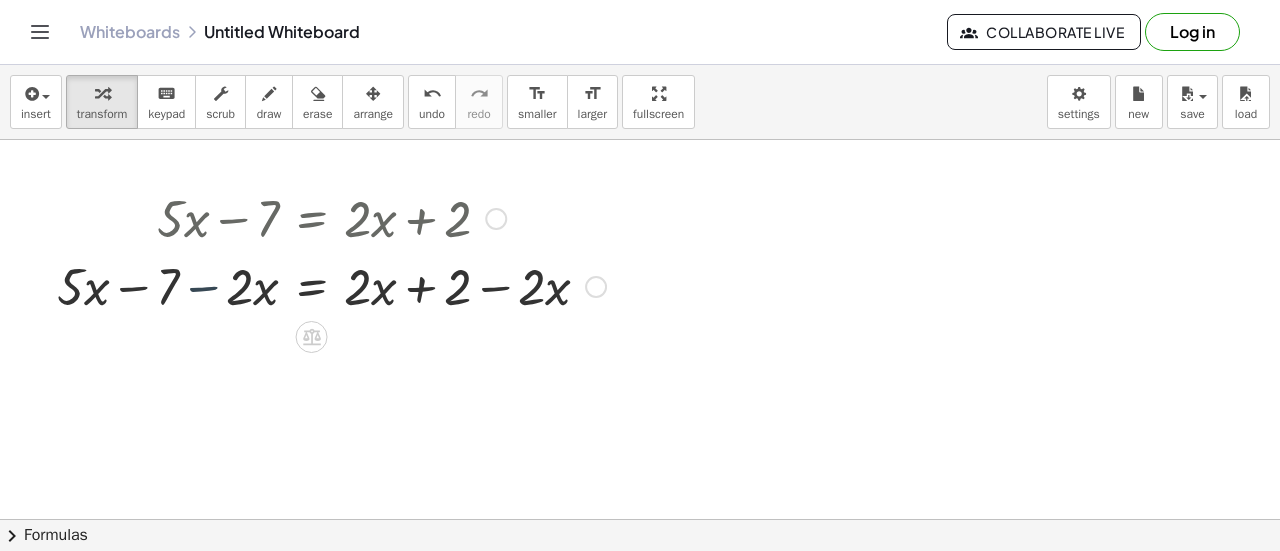 click at bounding box center (331, 285) 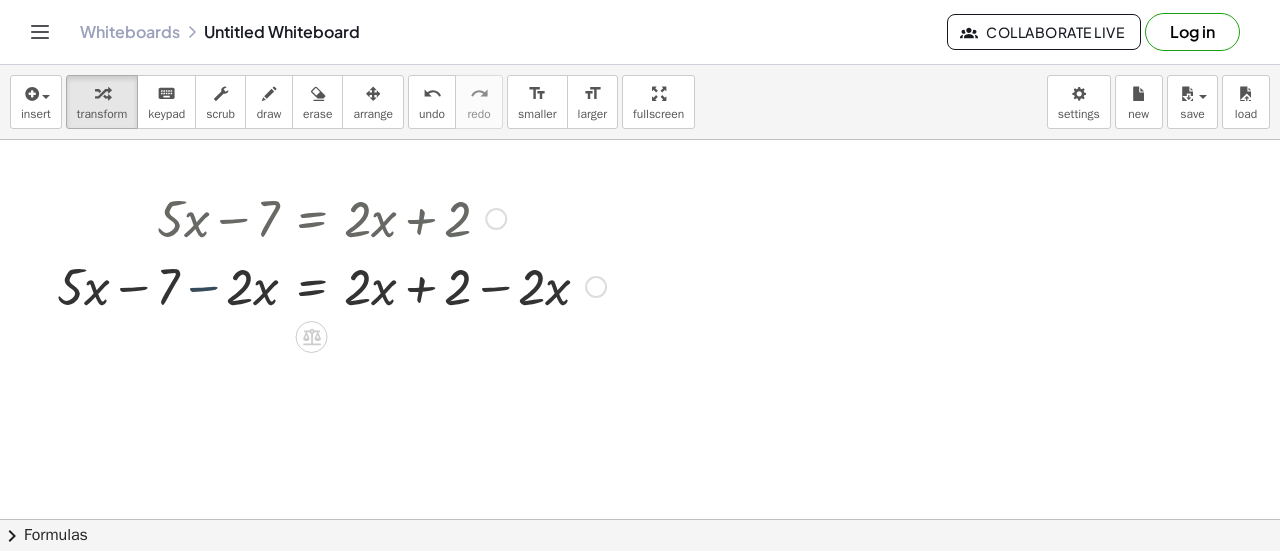 click at bounding box center (331, 285) 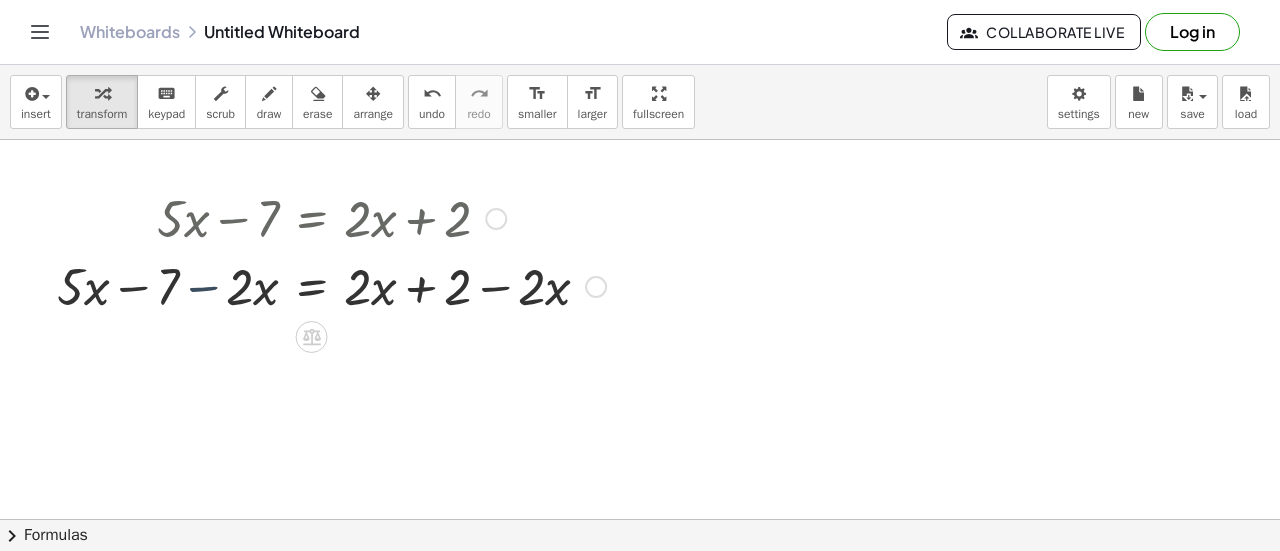 click at bounding box center [331, 285] 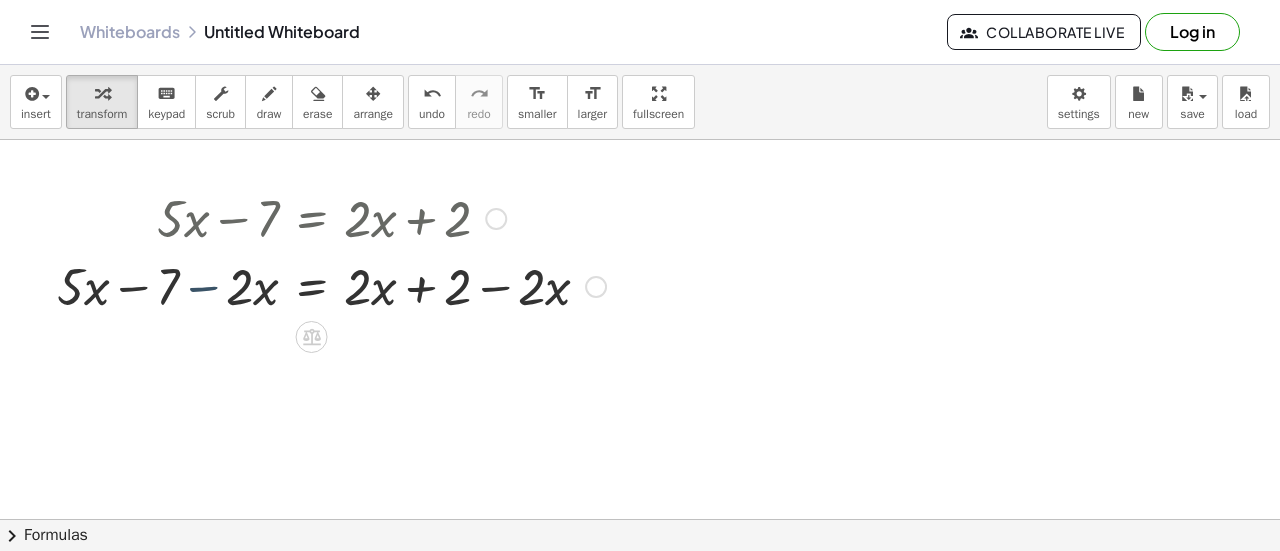 click at bounding box center (331, 285) 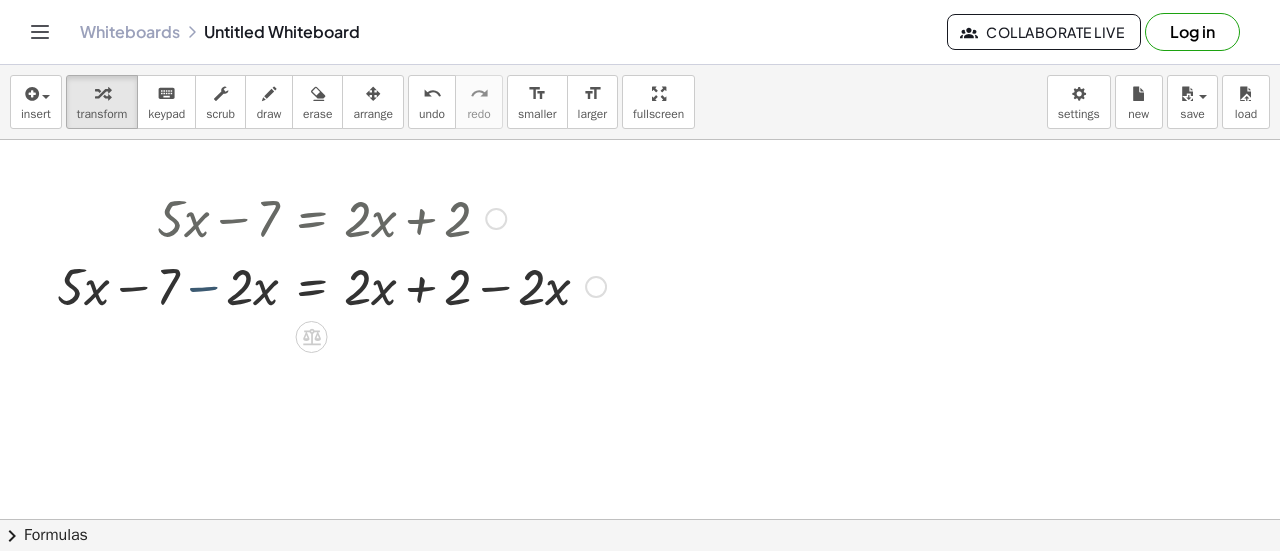 click at bounding box center [331, 285] 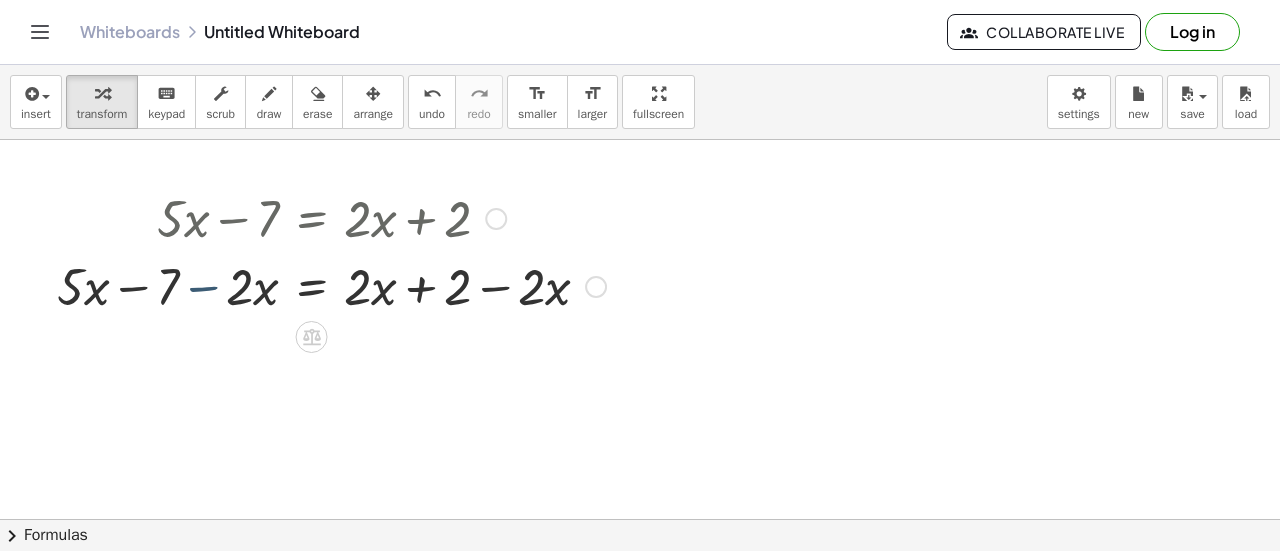 click at bounding box center [331, 285] 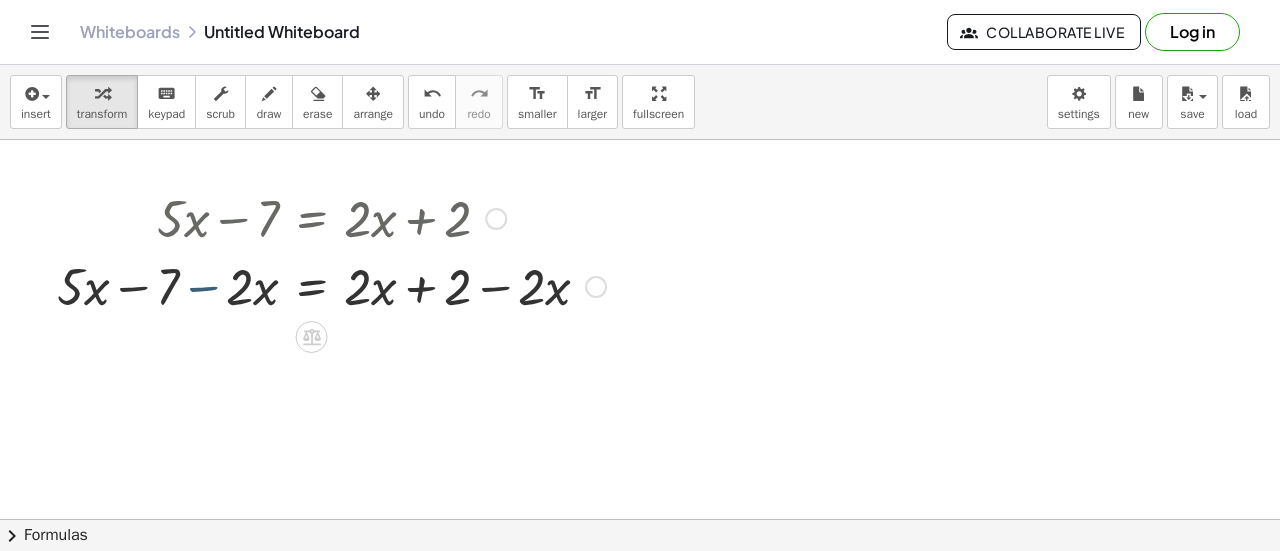 click at bounding box center (331, 285) 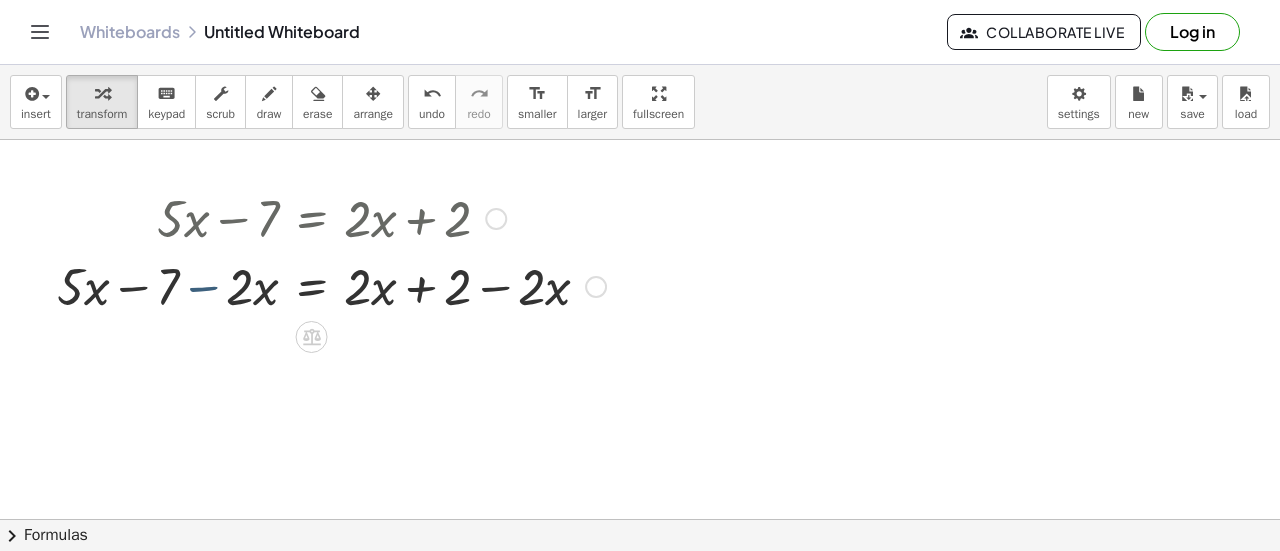click at bounding box center (331, 285) 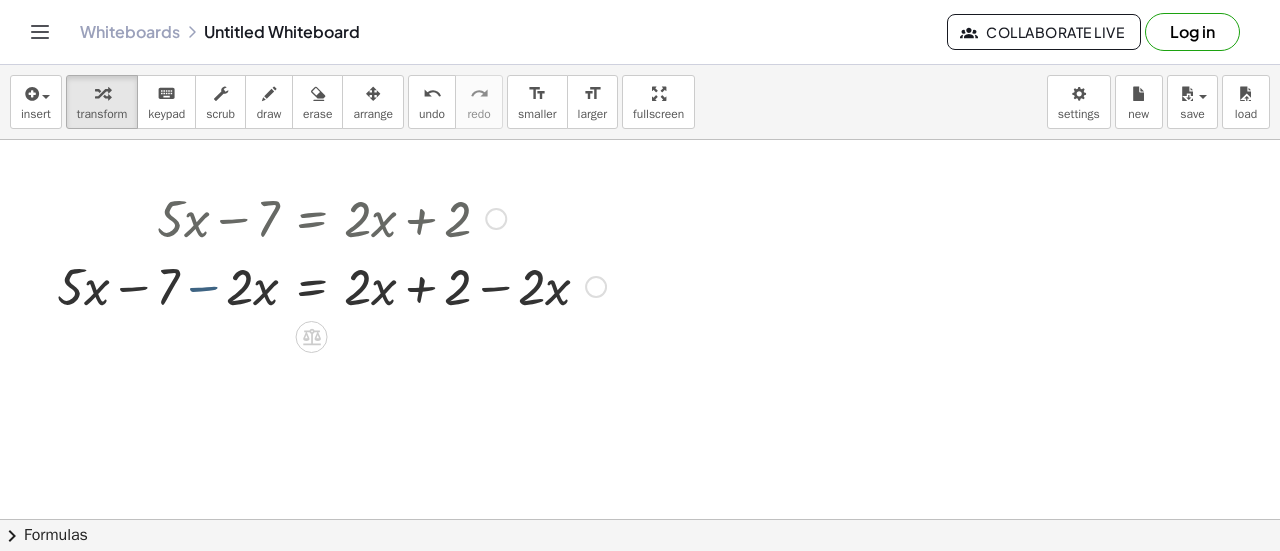 click at bounding box center (331, 285) 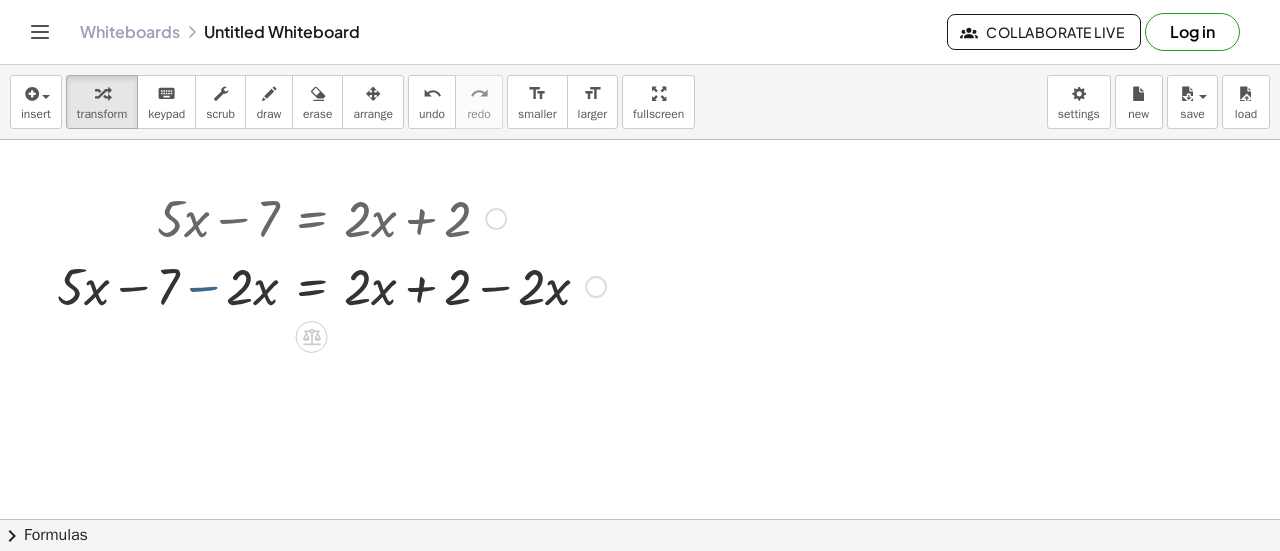 click at bounding box center (331, 285) 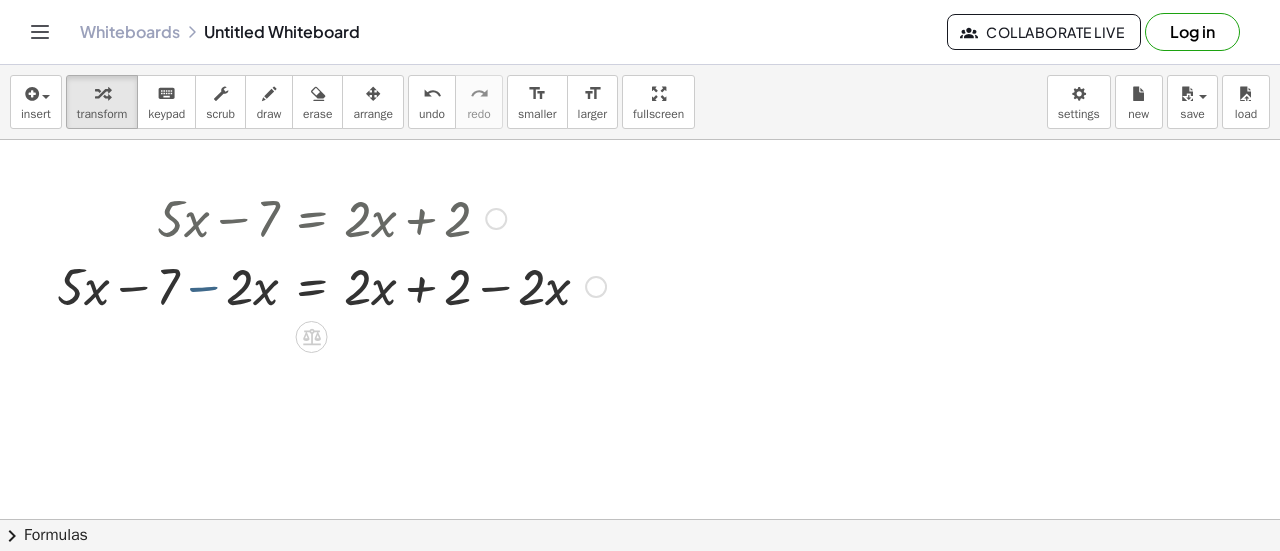 click at bounding box center (331, 285) 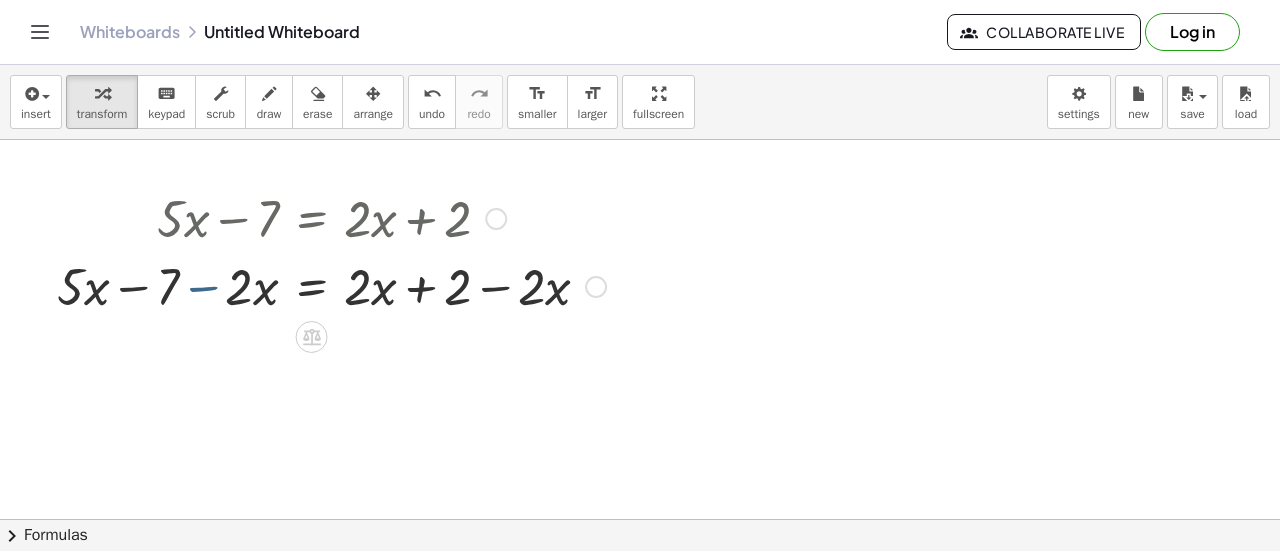 click at bounding box center [331, 285] 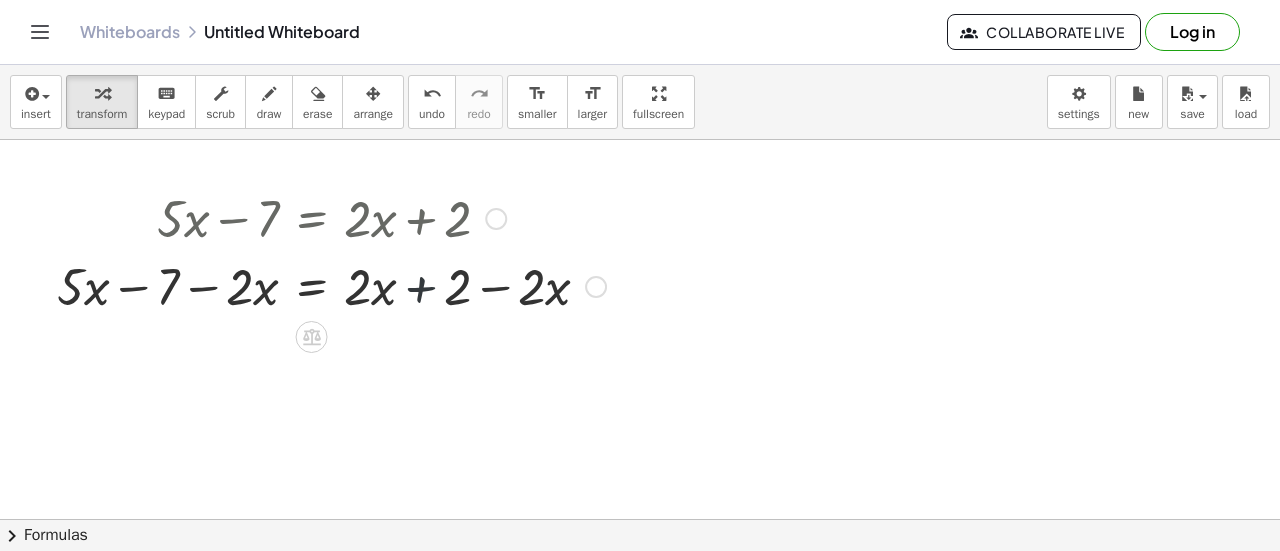 click at bounding box center [331, 285] 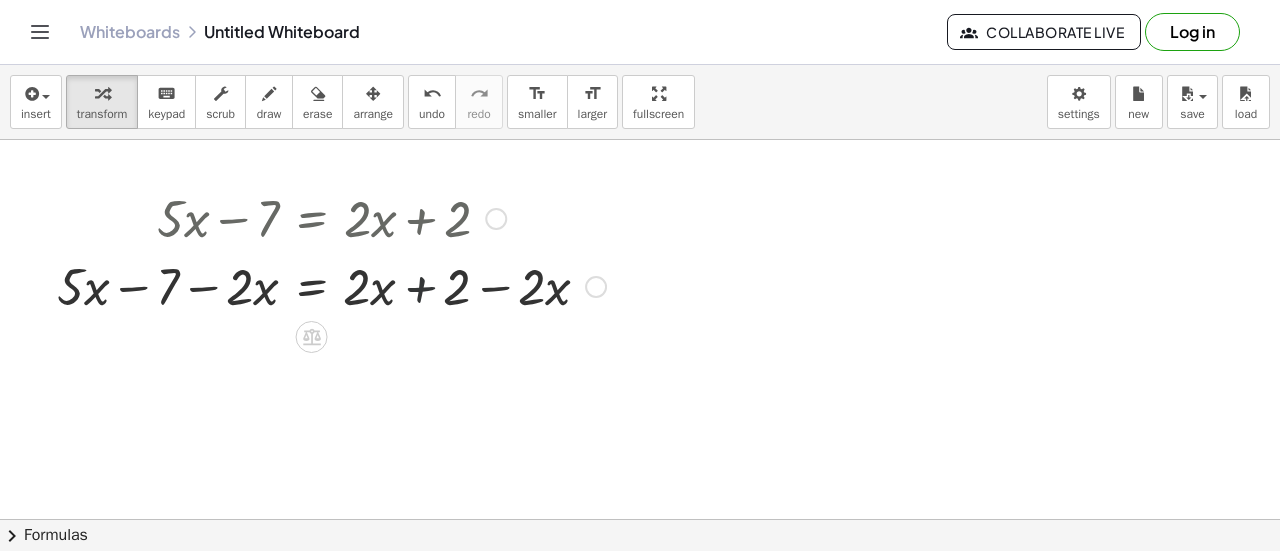 click at bounding box center [331, 285] 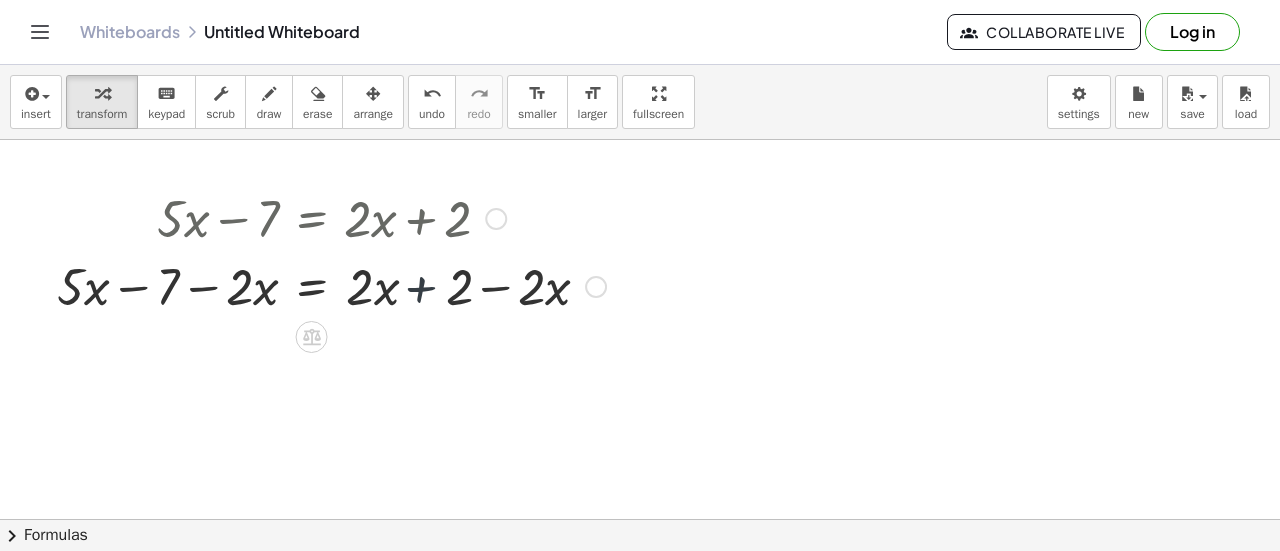 click at bounding box center (331, 285) 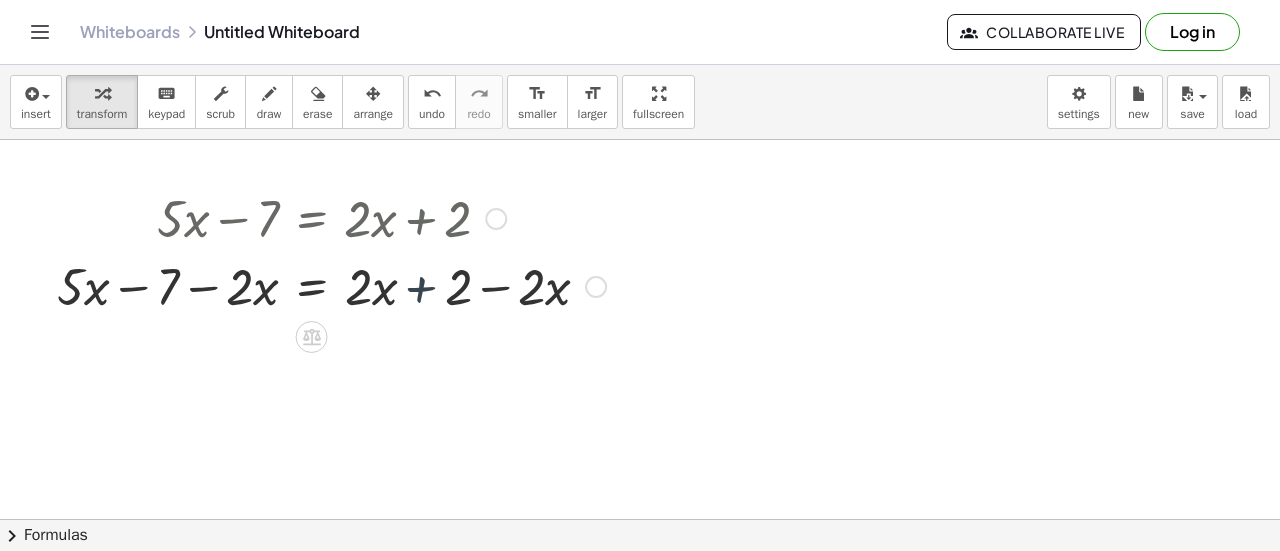 click at bounding box center [331, 285] 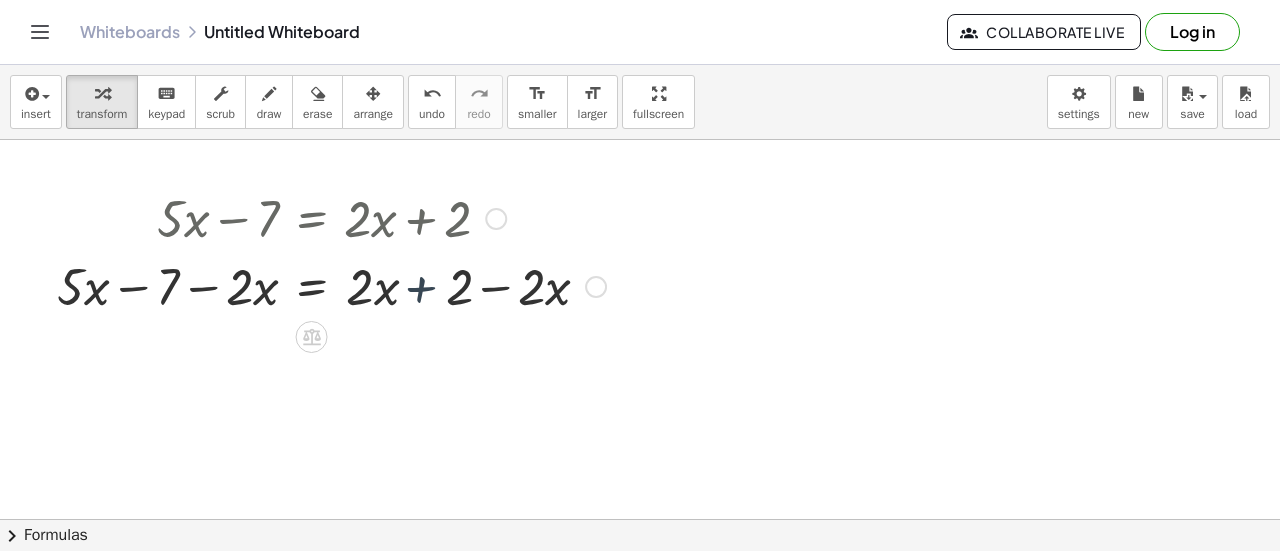 click at bounding box center [331, 285] 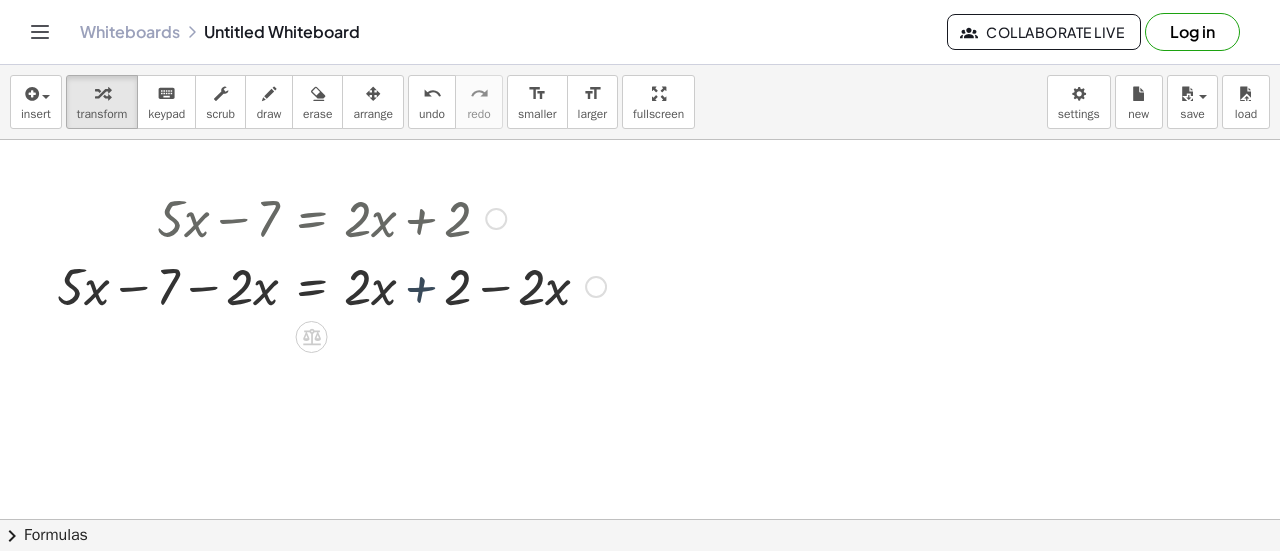 click at bounding box center (331, 285) 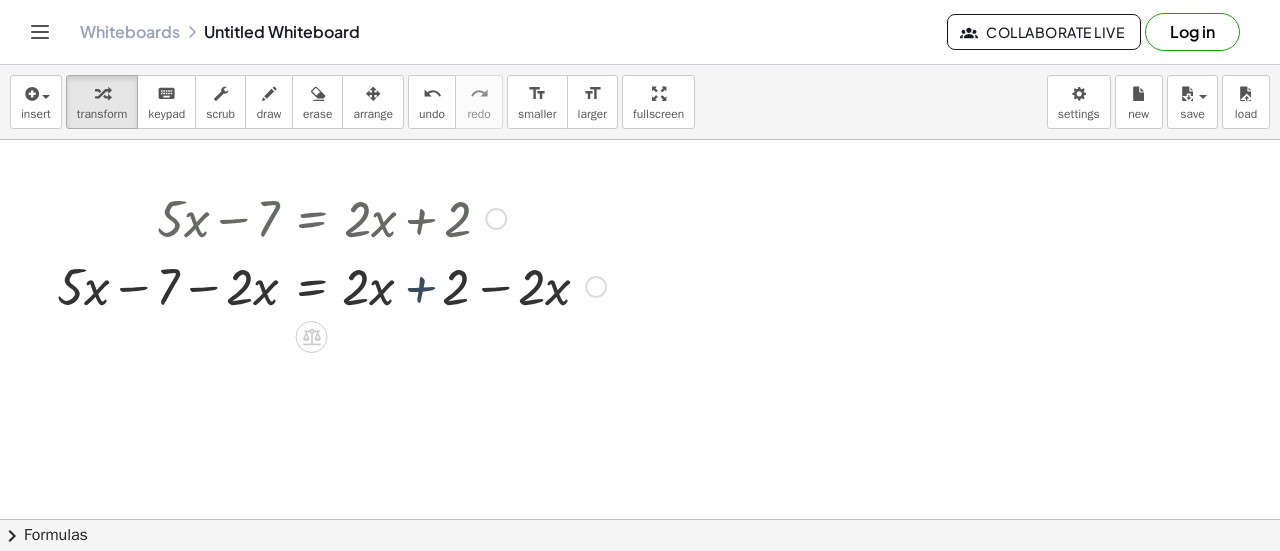 click at bounding box center [331, 285] 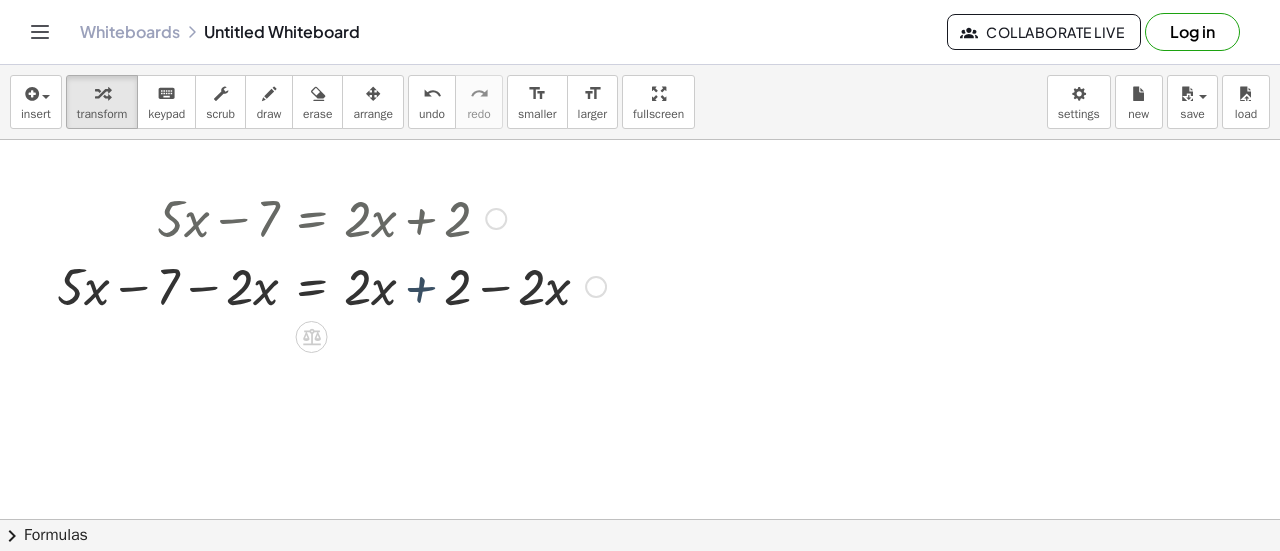 click at bounding box center (331, 285) 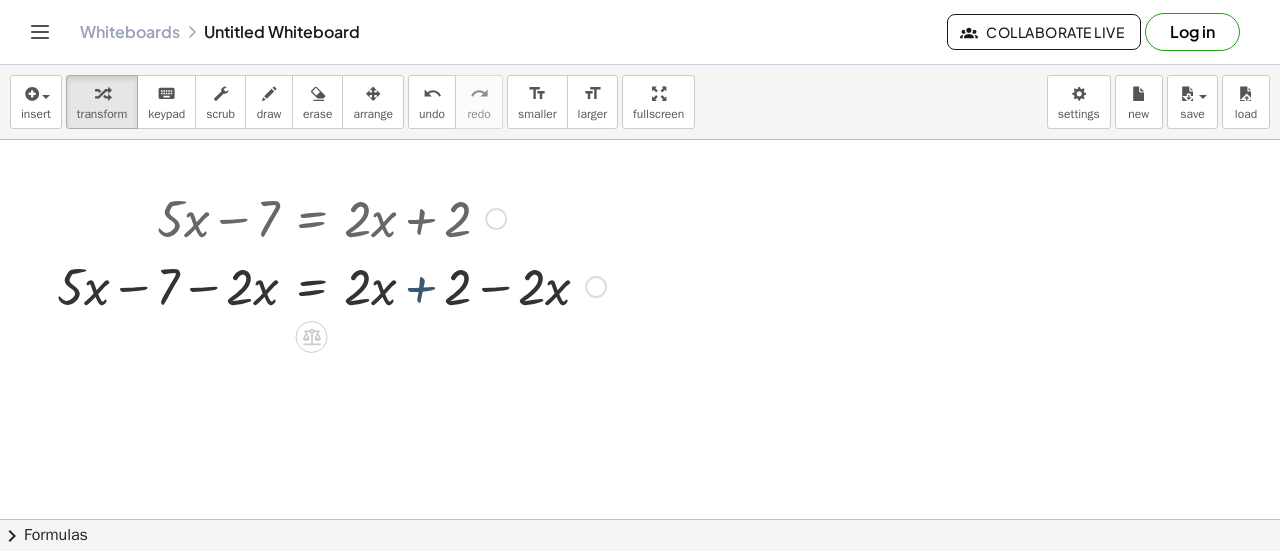 click at bounding box center [331, 285] 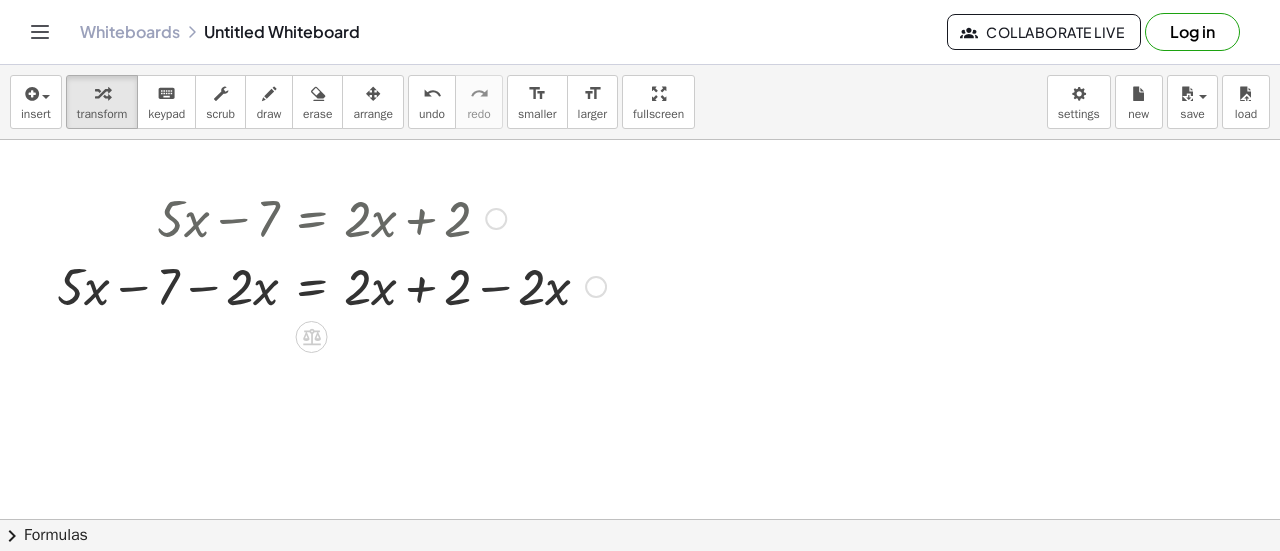 click at bounding box center (331, 285) 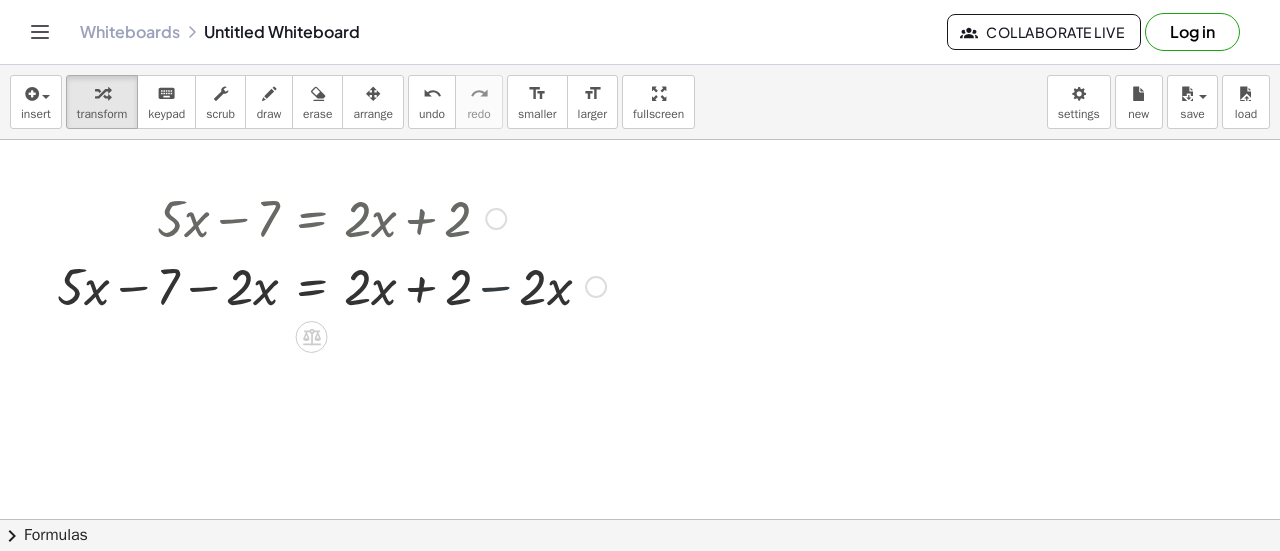 click at bounding box center (331, 285) 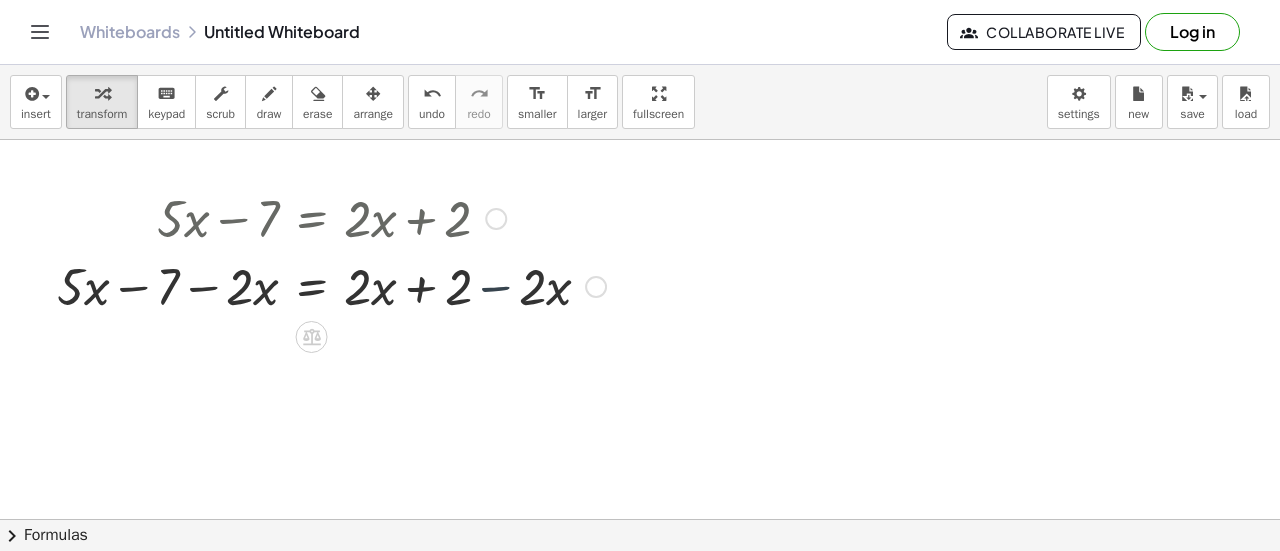click at bounding box center (331, 285) 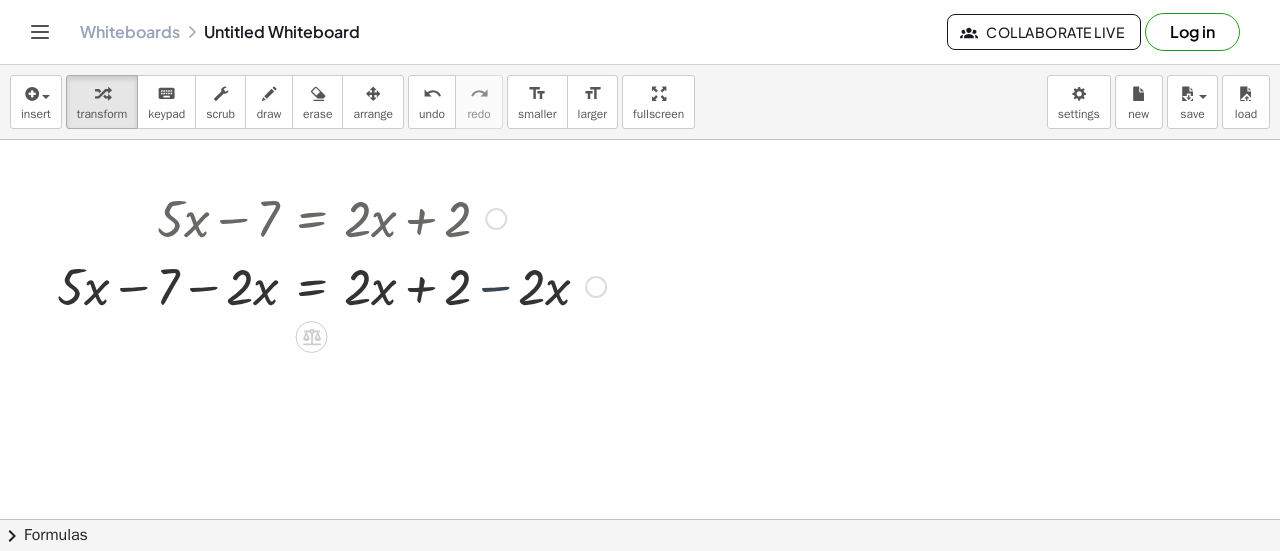 click at bounding box center (331, 285) 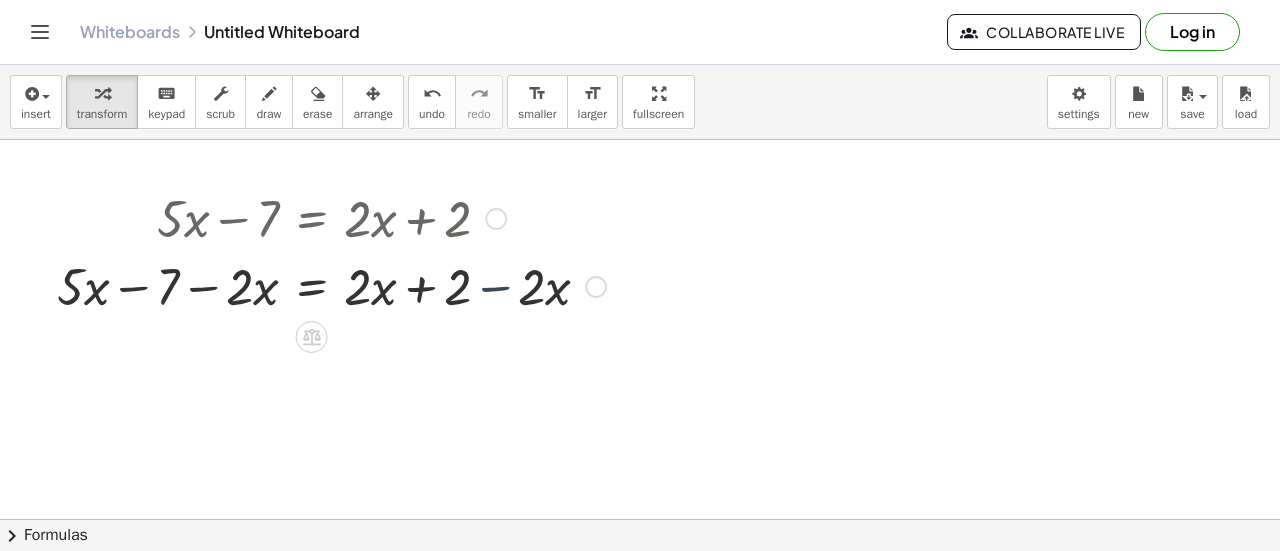 click at bounding box center [331, 285] 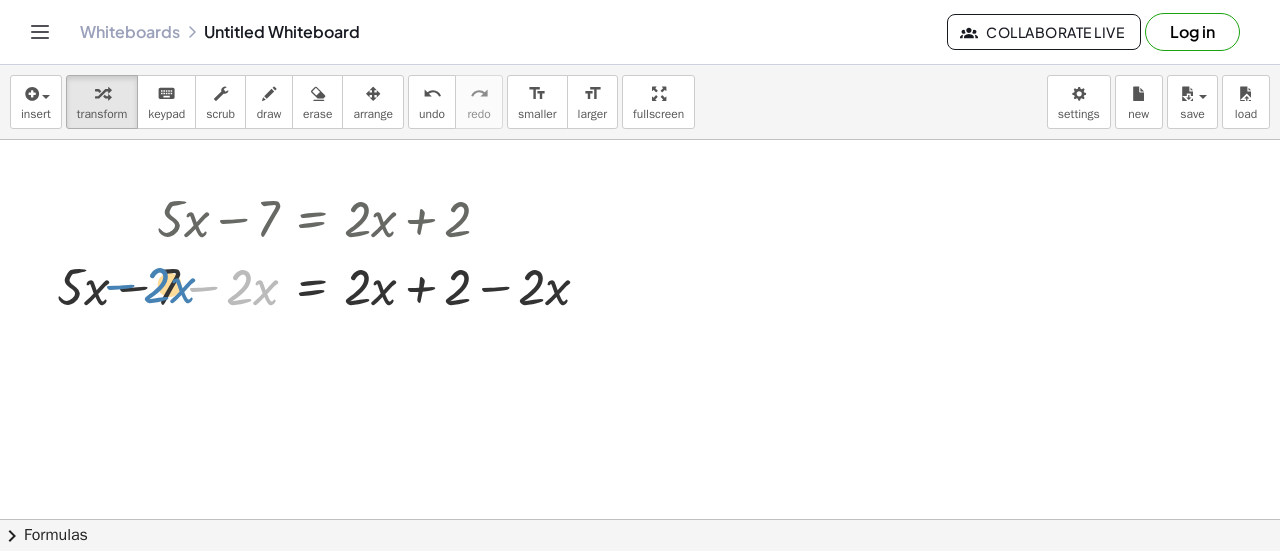 drag, startPoint x: 203, startPoint y: 291, endPoint x: 120, endPoint y: 289, distance: 83.02409 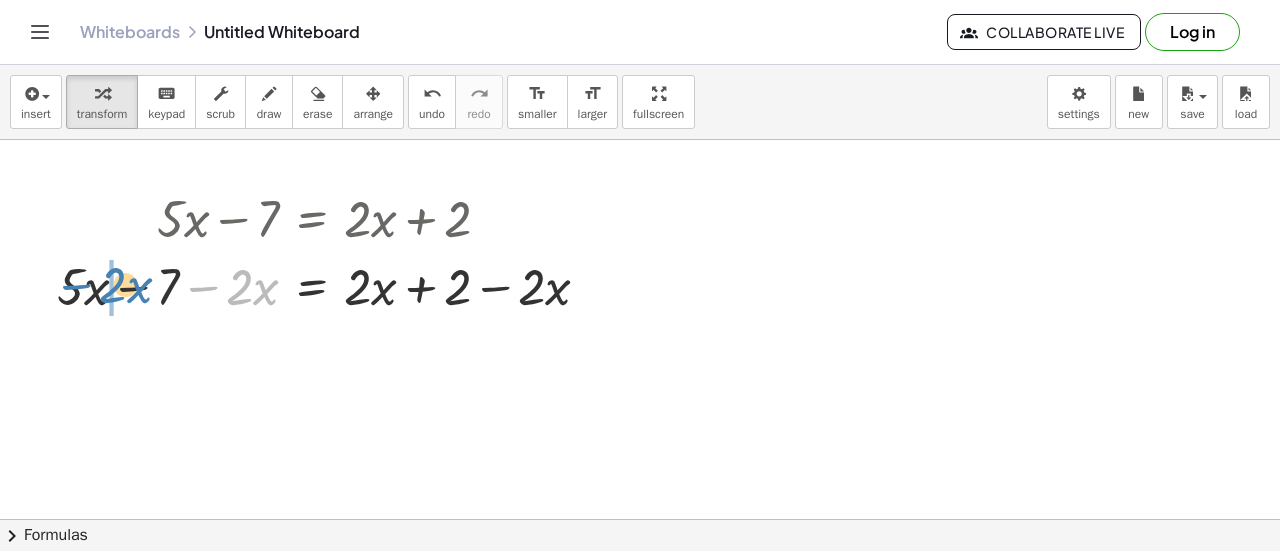 drag, startPoint x: 194, startPoint y: 285, endPoint x: 69, endPoint y: 282, distance: 125.035995 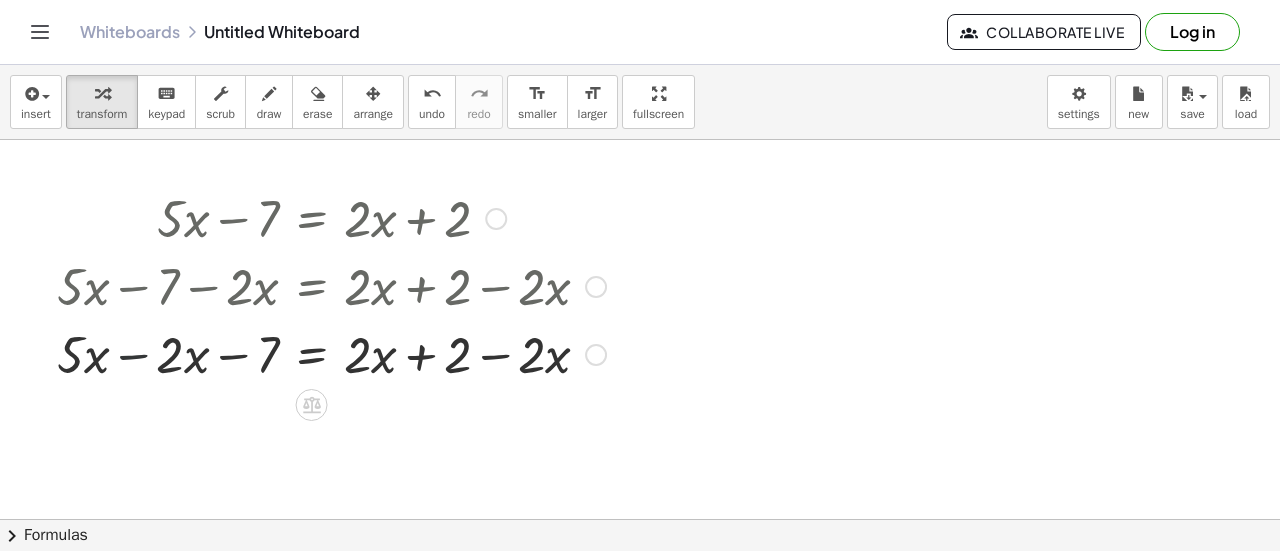 click at bounding box center [331, 353] 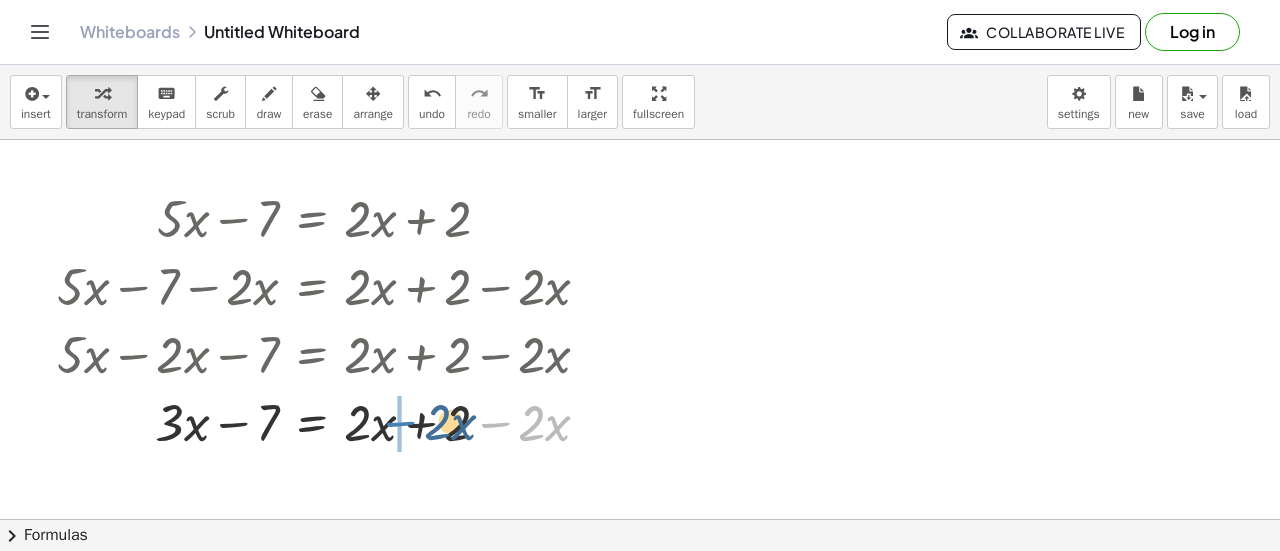 drag, startPoint x: 500, startPoint y: 423, endPoint x: 406, endPoint y: 427, distance: 94.08507 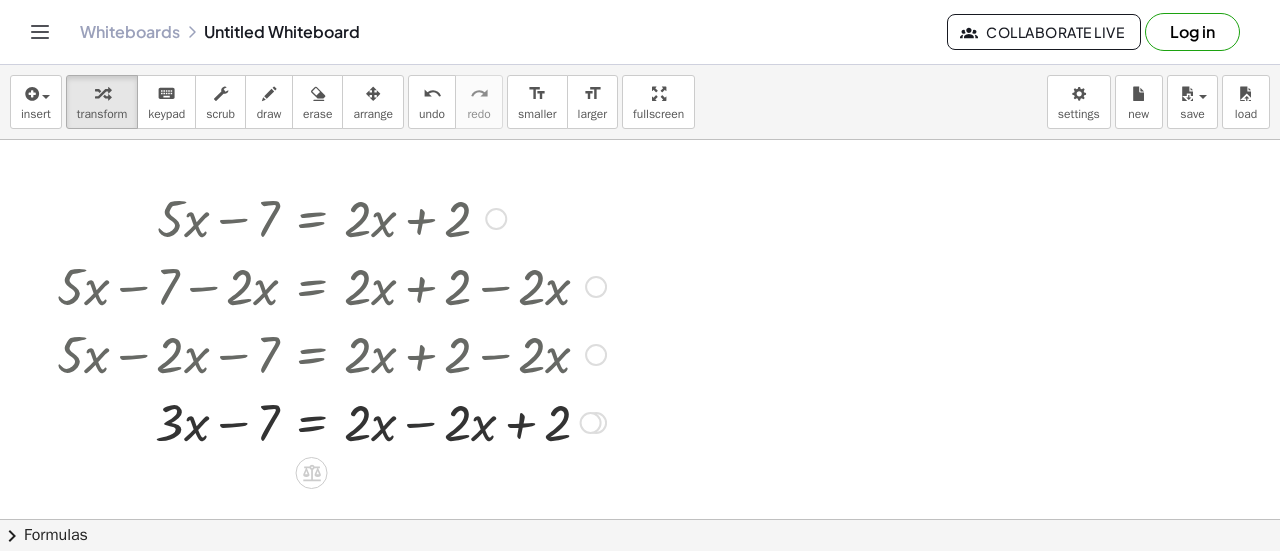 click at bounding box center (331, 421) 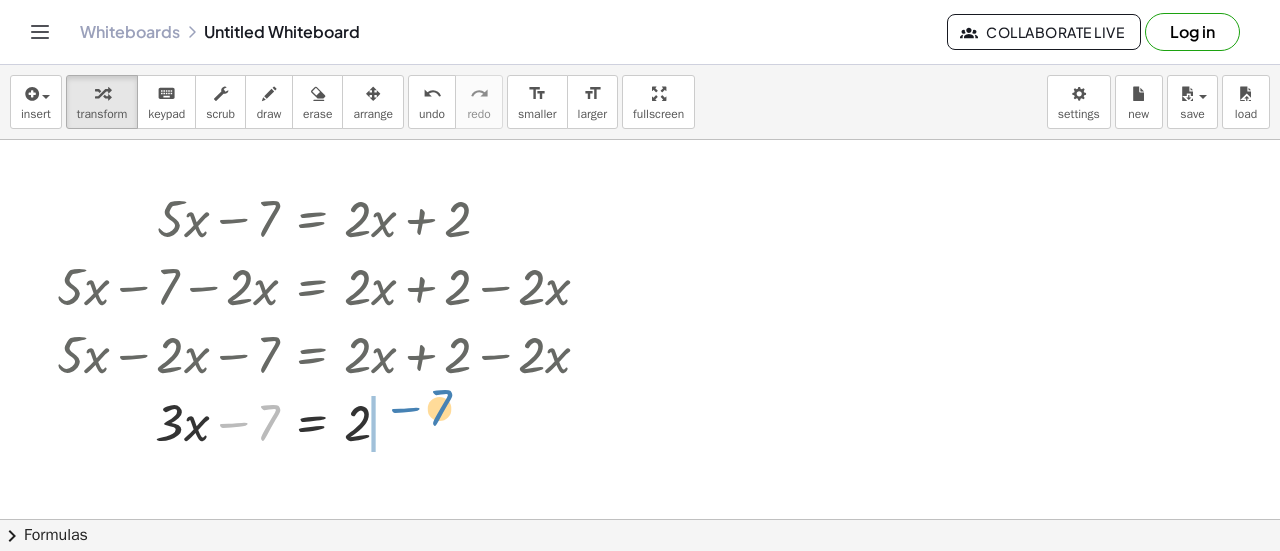 drag, startPoint x: 232, startPoint y: 427, endPoint x: 404, endPoint y: 412, distance: 172.65283 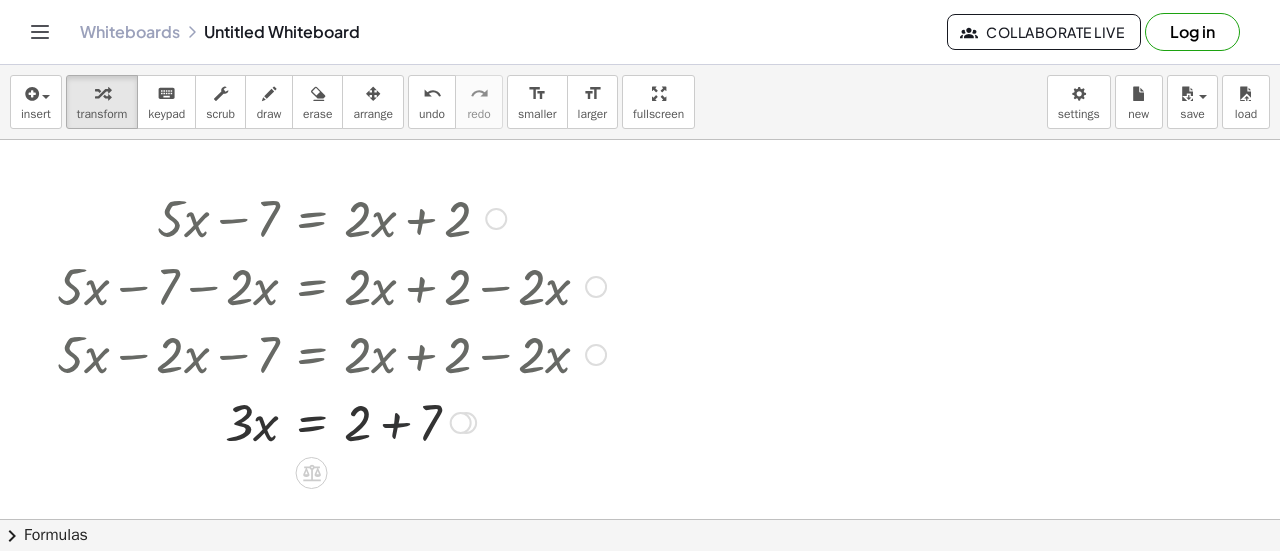 click at bounding box center [331, 421] 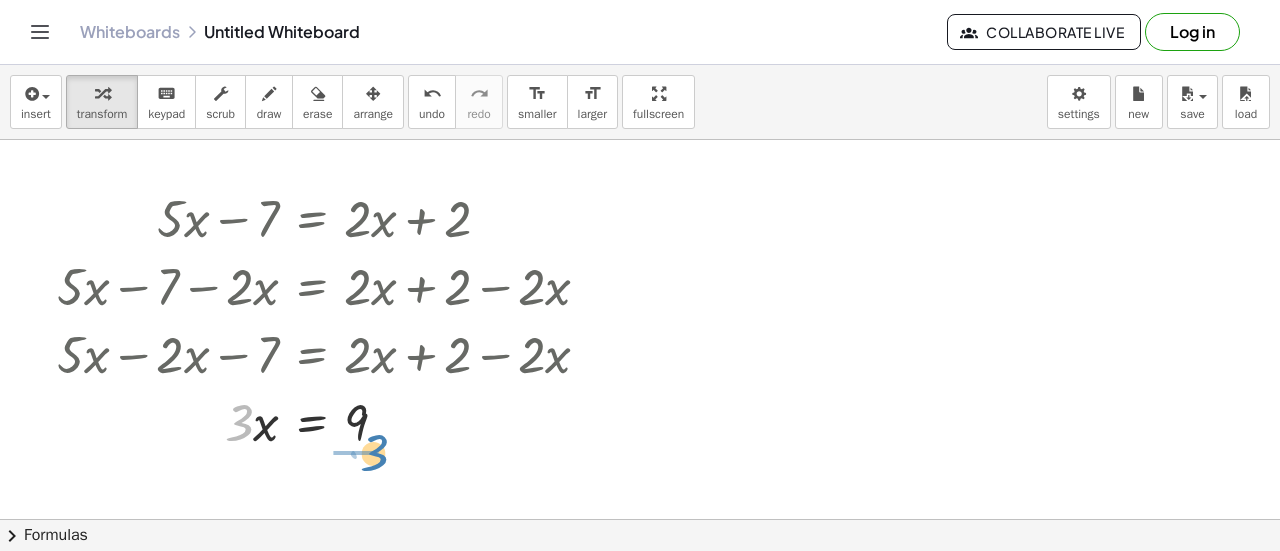 drag, startPoint x: 240, startPoint y: 431, endPoint x: 374, endPoint y: 461, distance: 137.31715 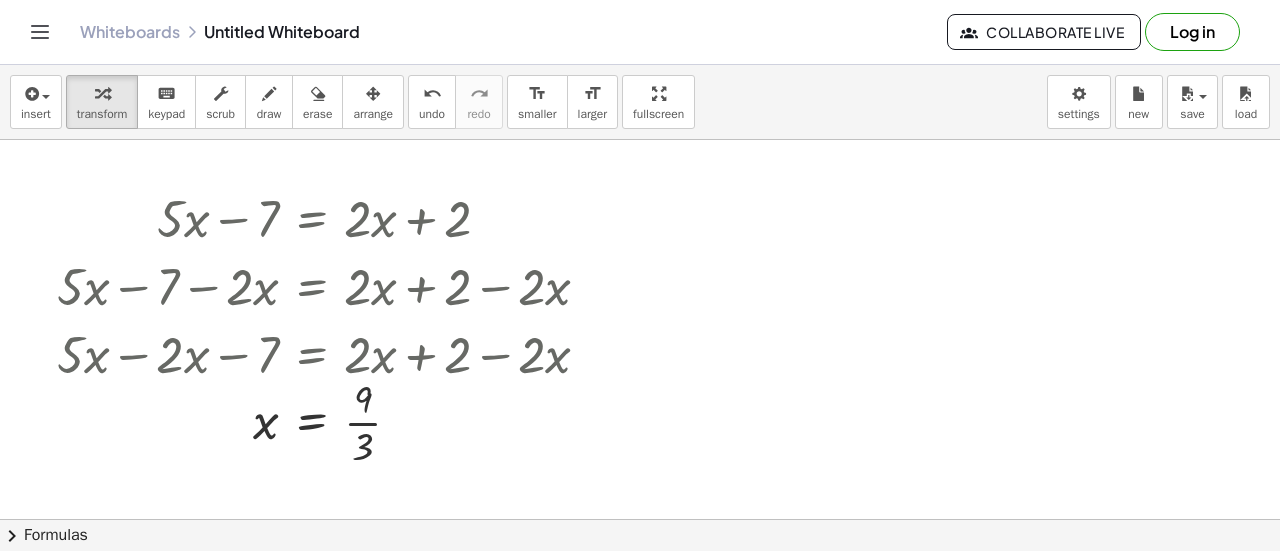 click at bounding box center (640, 585) 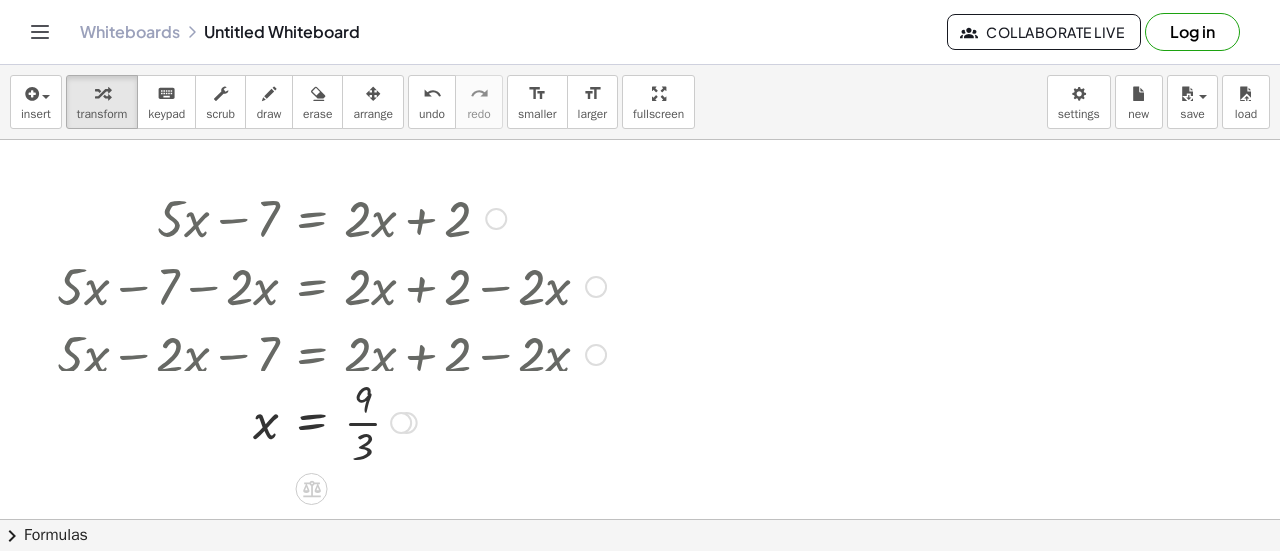 drag, startPoint x: 604, startPoint y: 352, endPoint x: 589, endPoint y: 407, distance: 57.00877 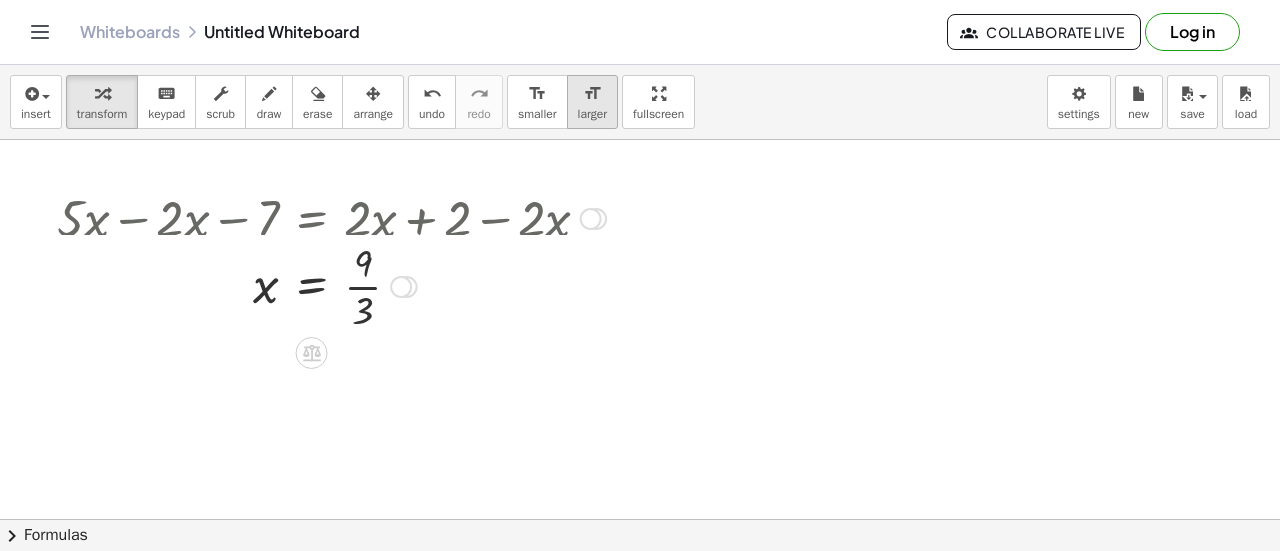 drag, startPoint x: 600, startPoint y: 348, endPoint x: 609, endPoint y: 105, distance: 243.16661 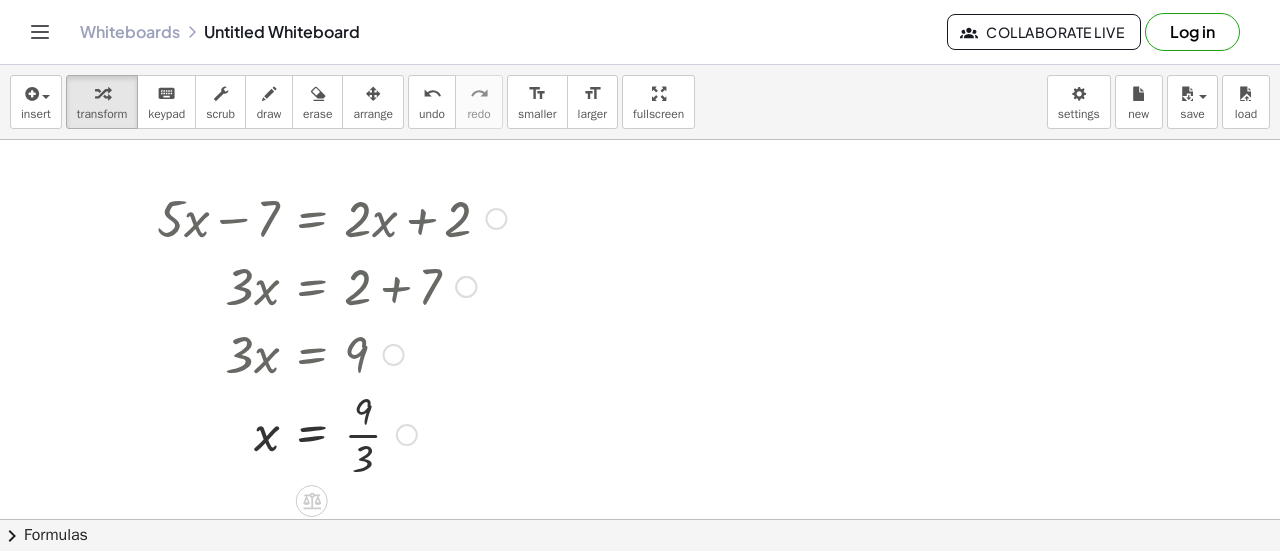 drag, startPoint x: 404, startPoint y: 286, endPoint x: 413, endPoint y: 438, distance: 152.26622 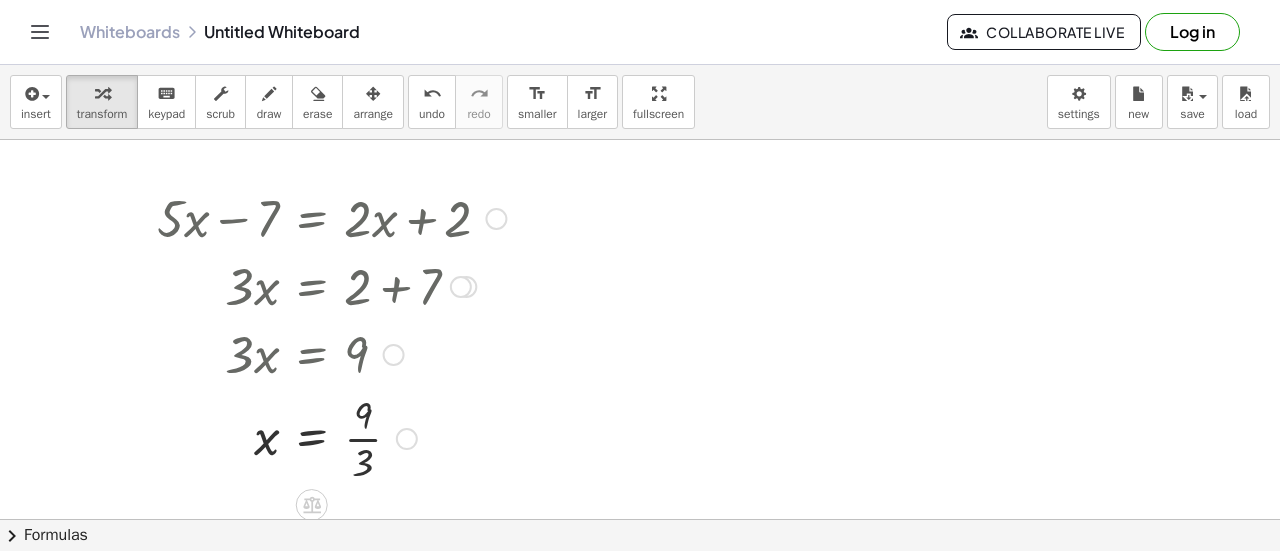 click at bounding box center [331, 437] 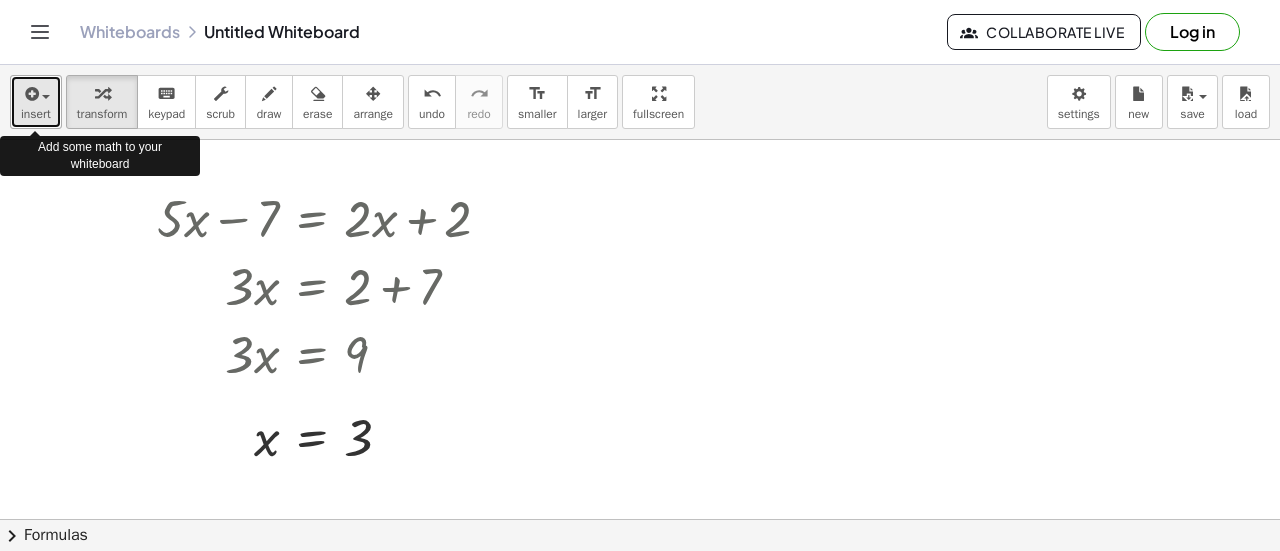 click on "insert" at bounding box center (36, 114) 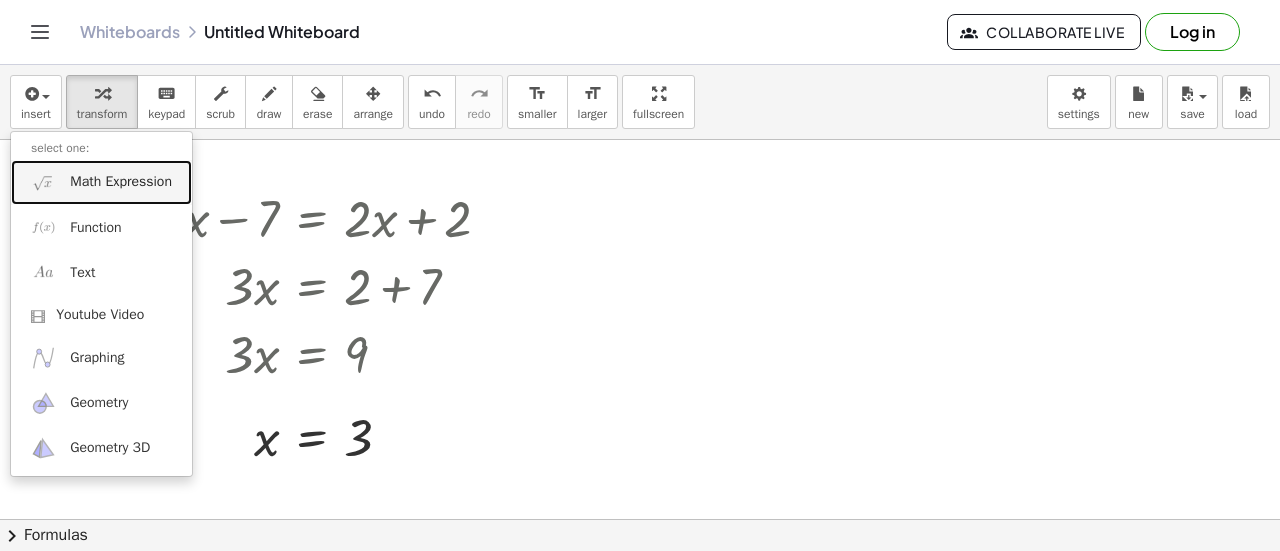 click on "Math Expression" at bounding box center [121, 182] 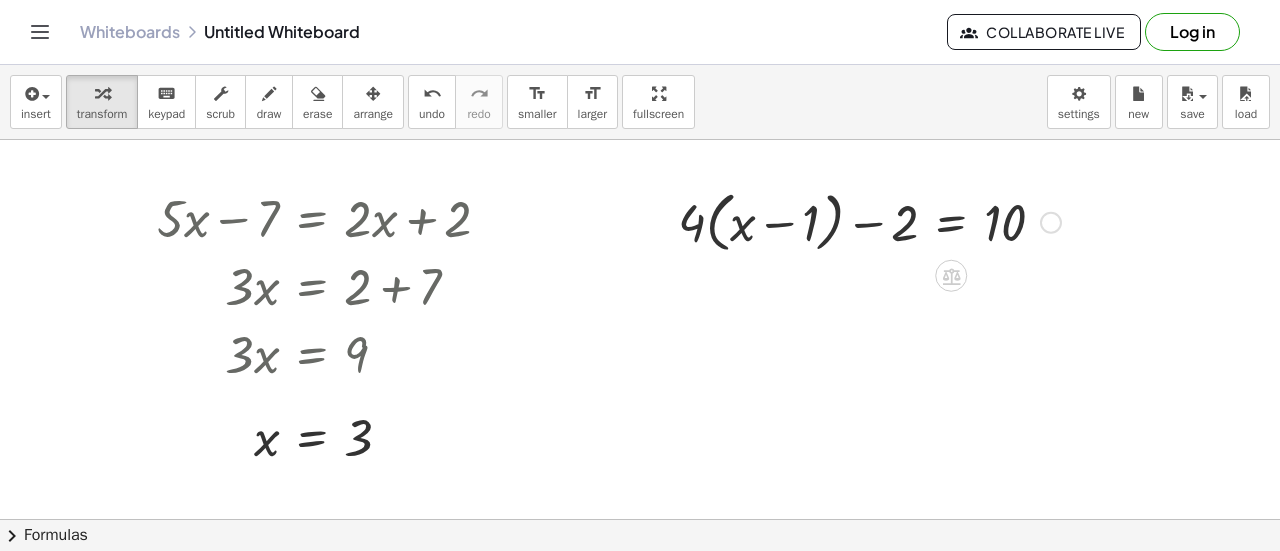 click at bounding box center (869, 221) 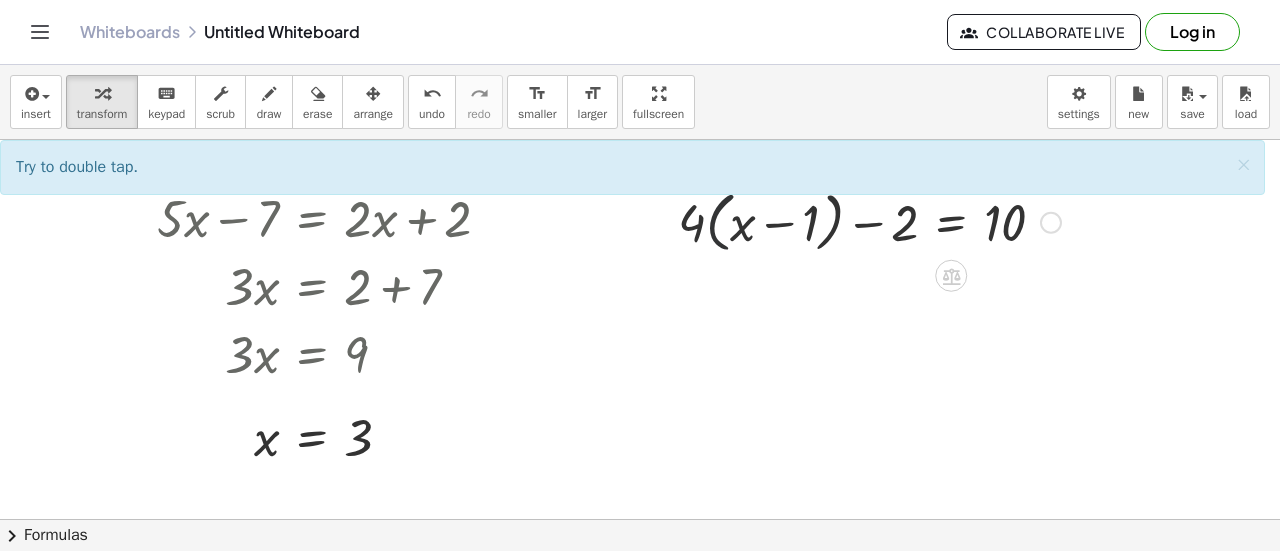 click at bounding box center [869, 221] 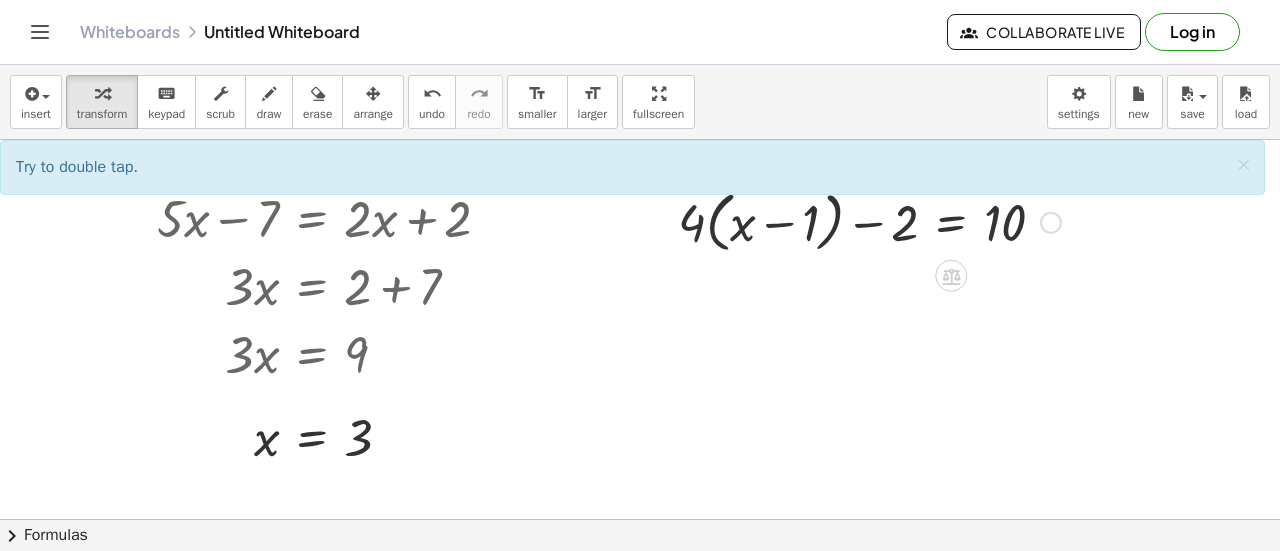 click at bounding box center [869, 221] 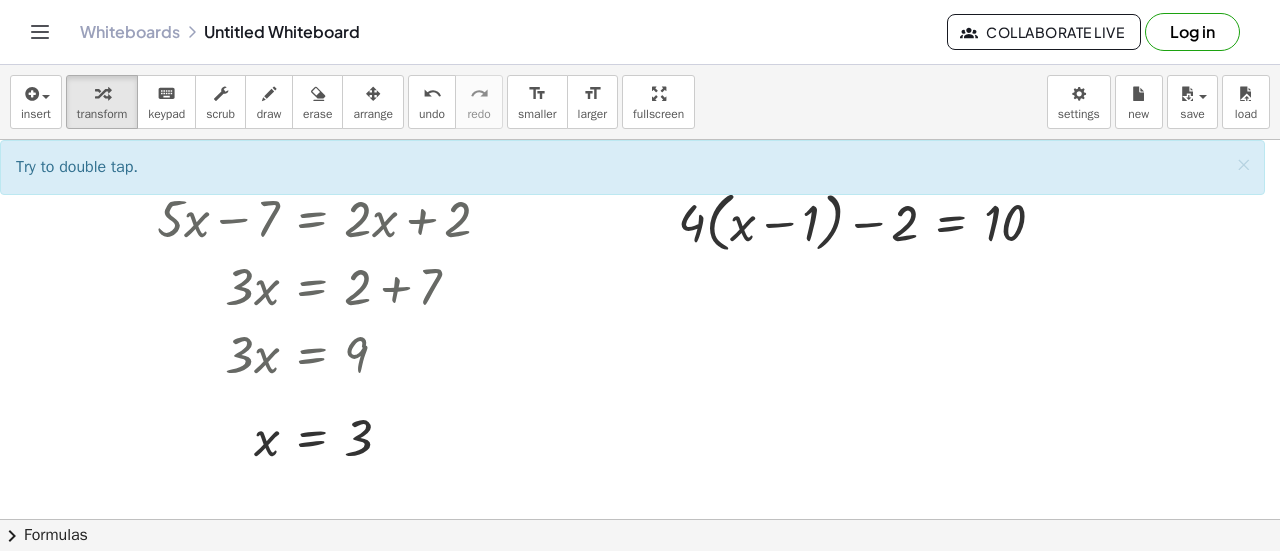 click at bounding box center (640, 585) 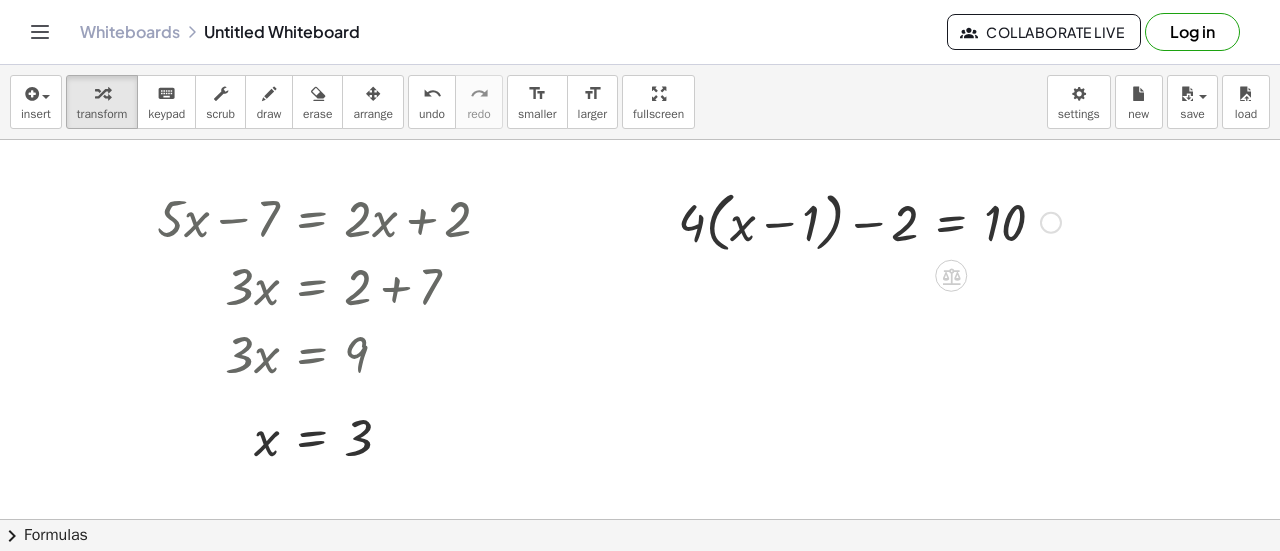 click at bounding box center (869, 221) 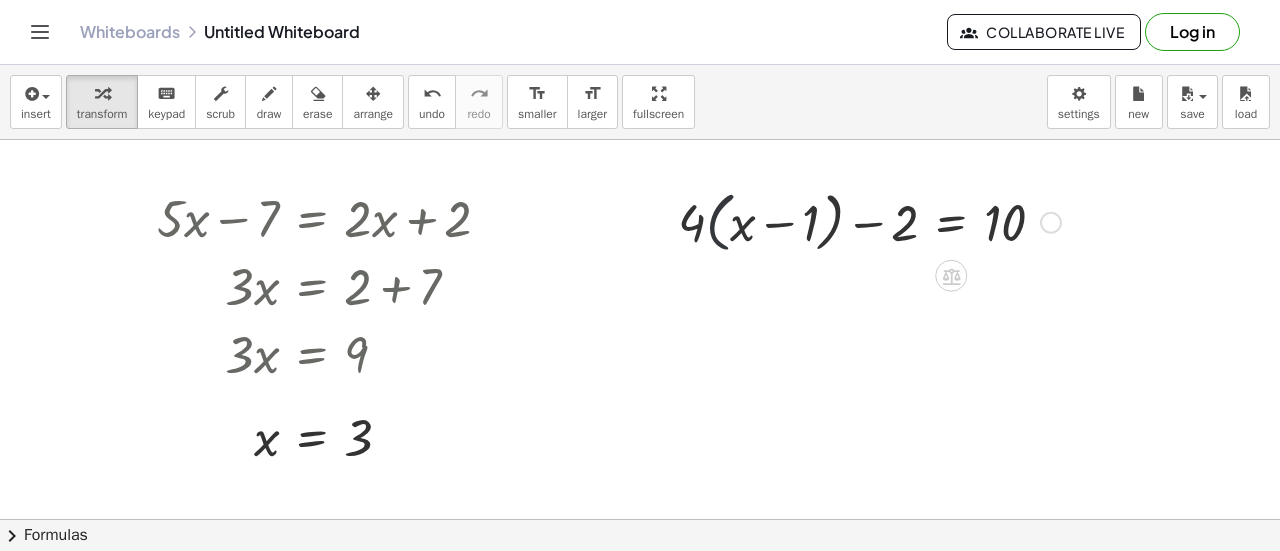 click at bounding box center [869, 221] 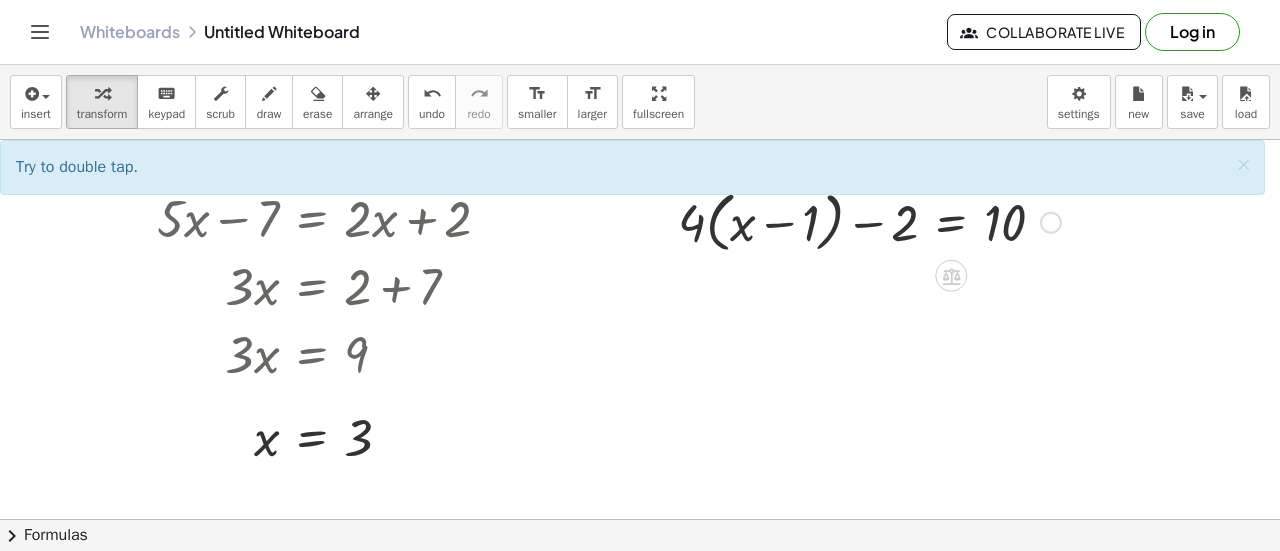click at bounding box center [869, 221] 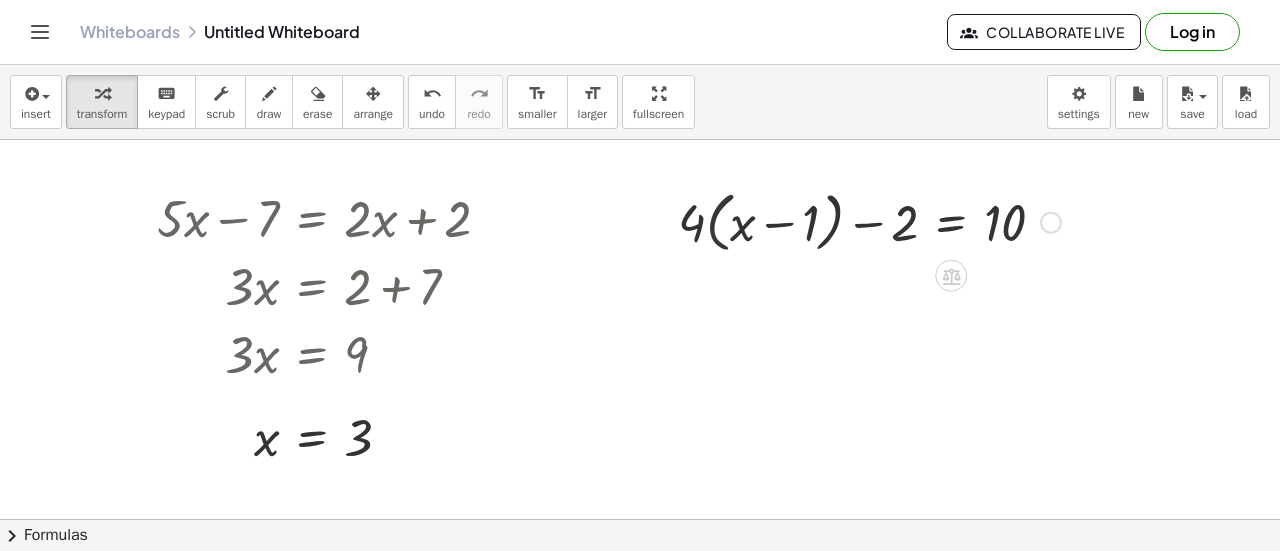 click at bounding box center [869, 221] 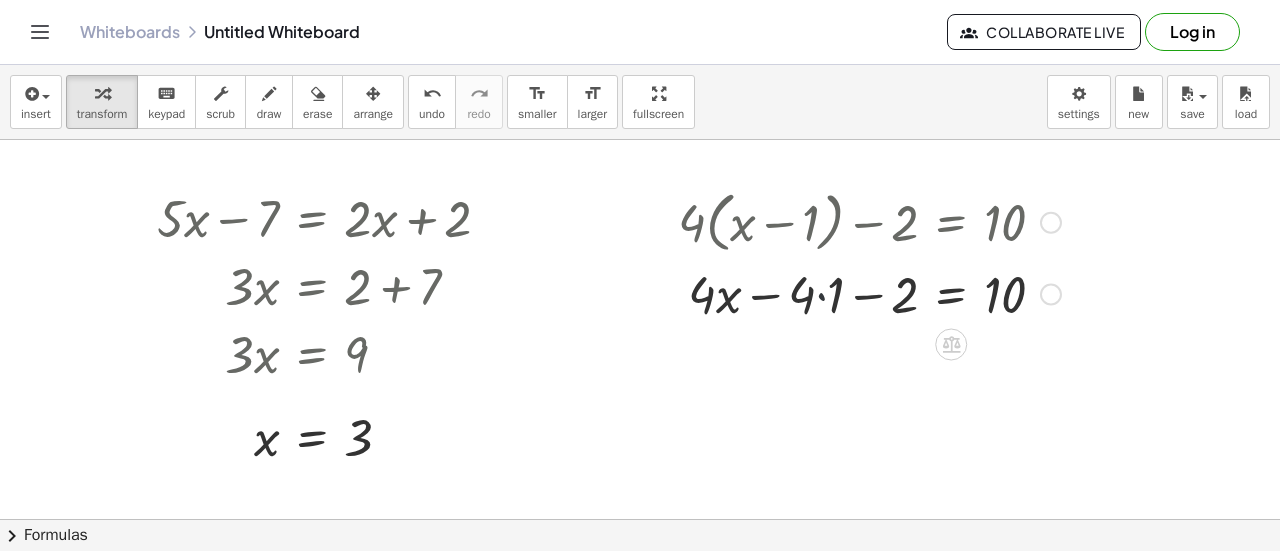click at bounding box center [869, 292] 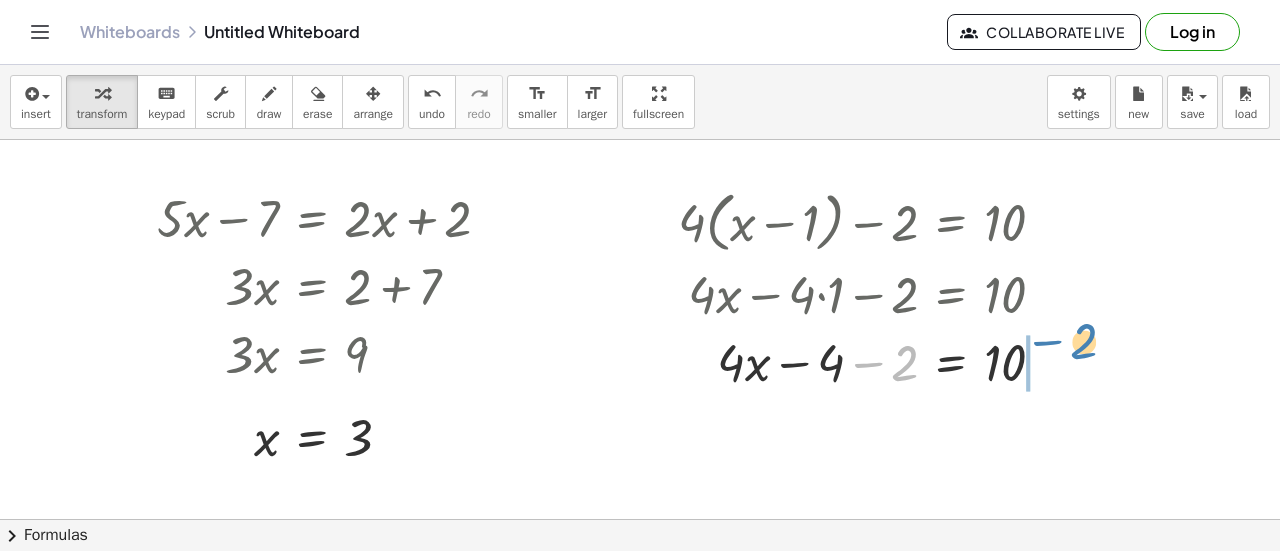 drag, startPoint x: 866, startPoint y: 361, endPoint x: 1042, endPoint y: 342, distance: 177.0226 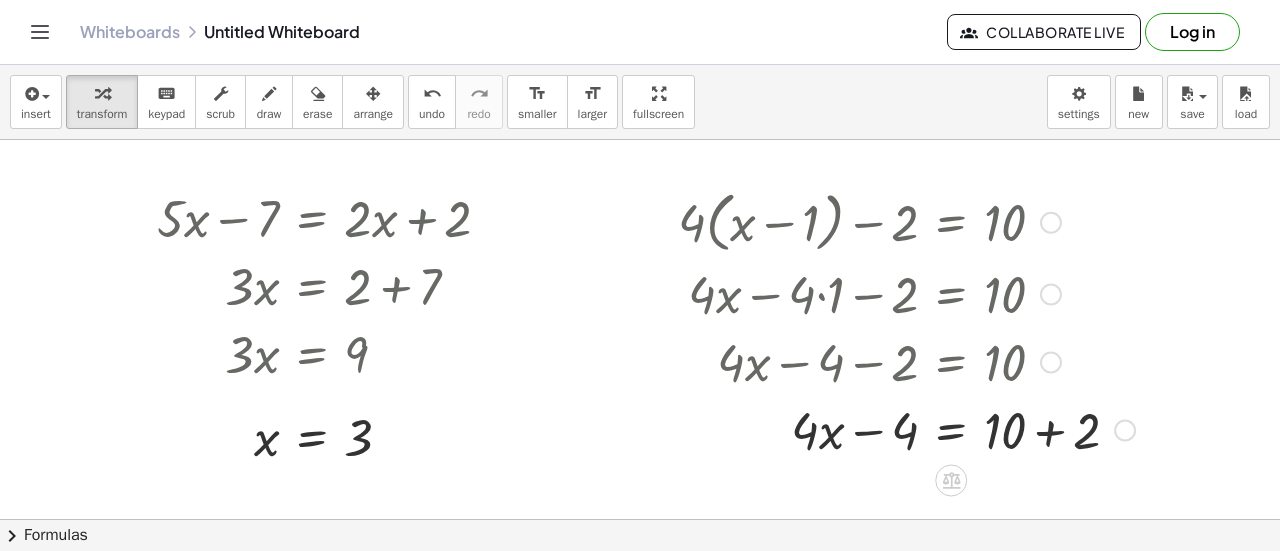 click at bounding box center [906, 428] 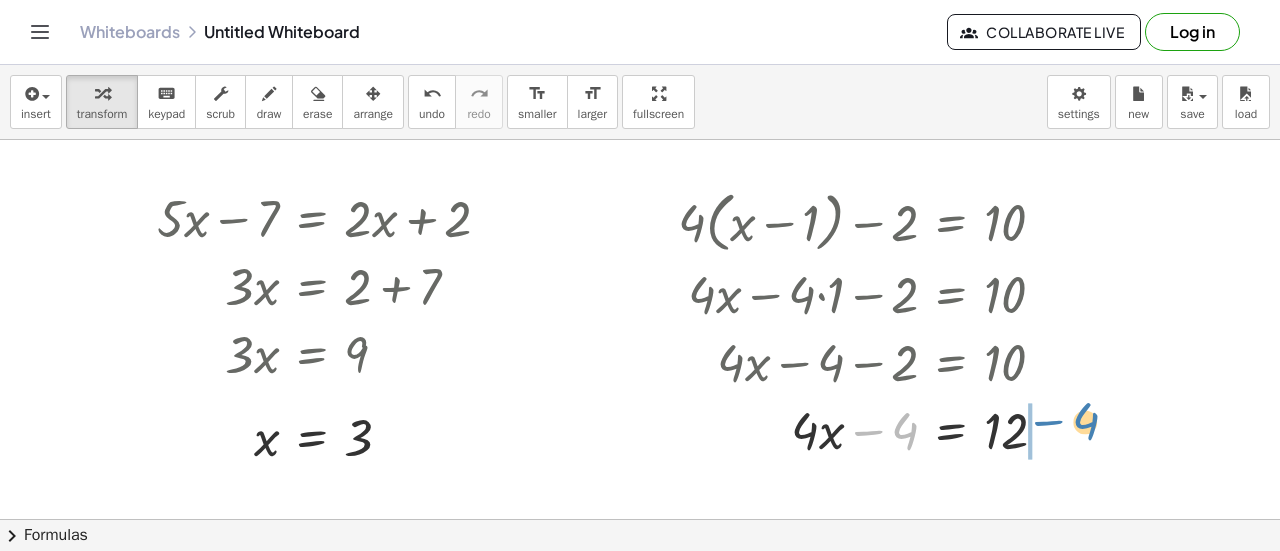 drag, startPoint x: 873, startPoint y: 435, endPoint x: 1054, endPoint y: 427, distance: 181.17671 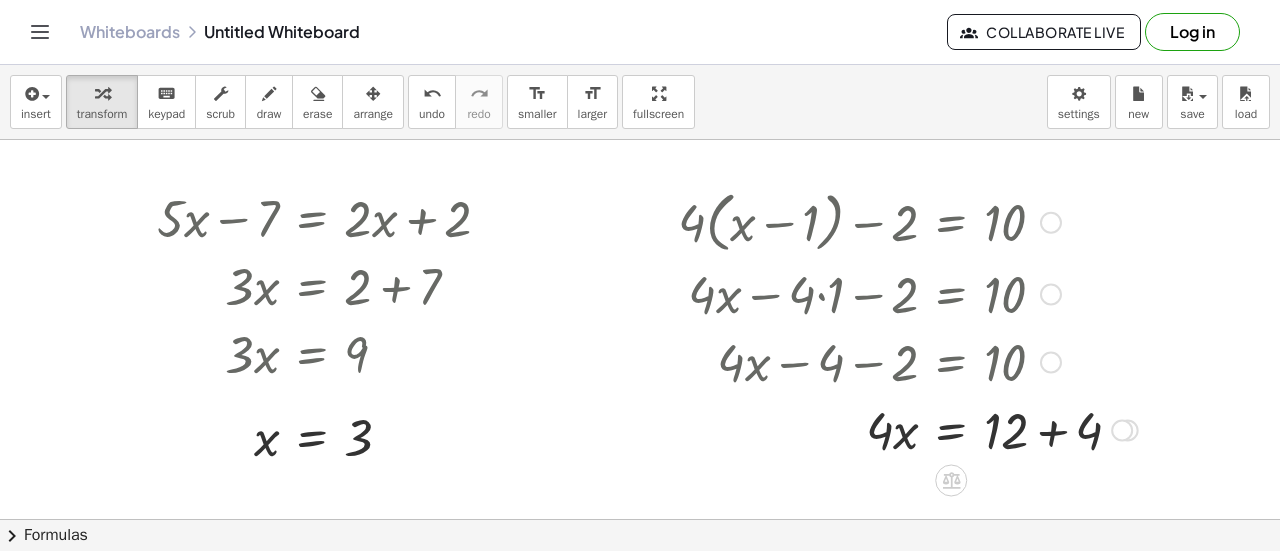 click at bounding box center [908, 428] 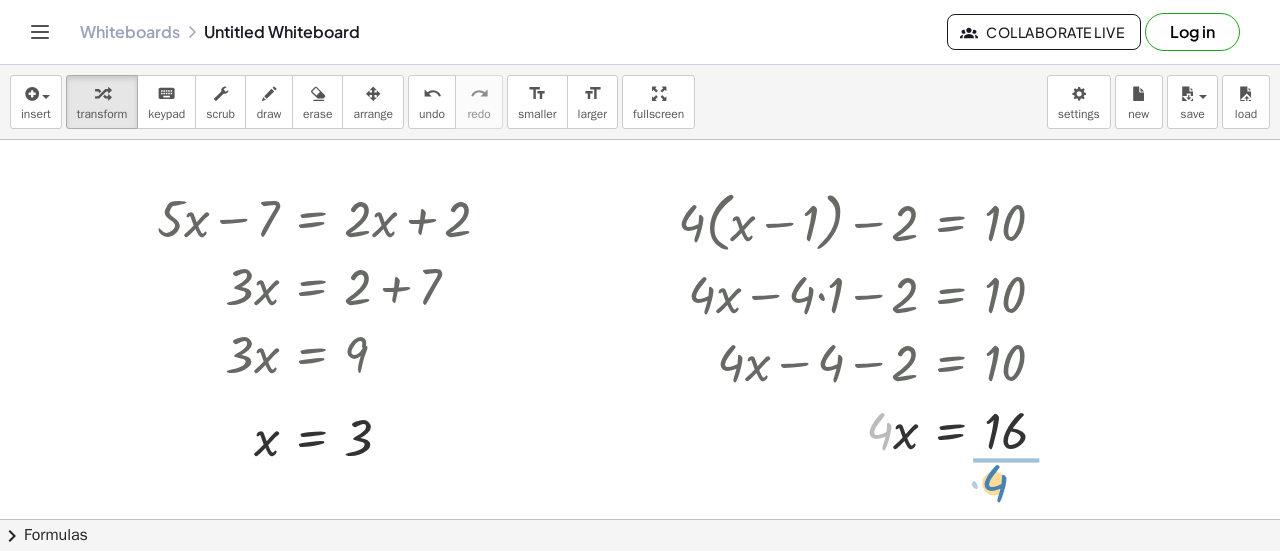 drag, startPoint x: 882, startPoint y: 435, endPoint x: 1002, endPoint y: 487, distance: 130.78226 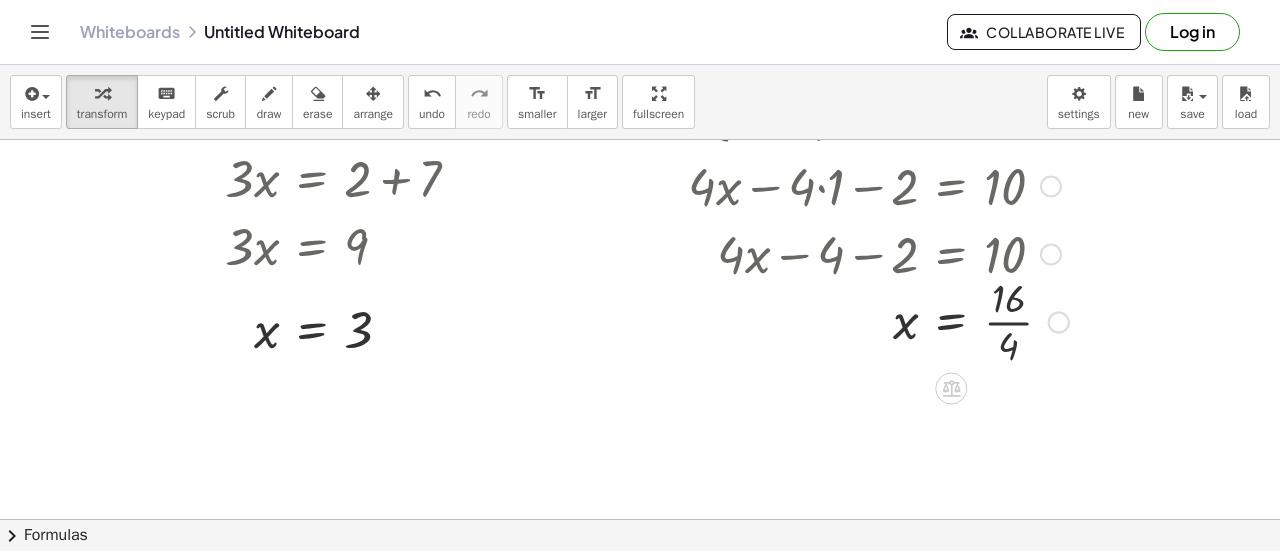 scroll, scrollTop: 107, scrollLeft: 0, axis: vertical 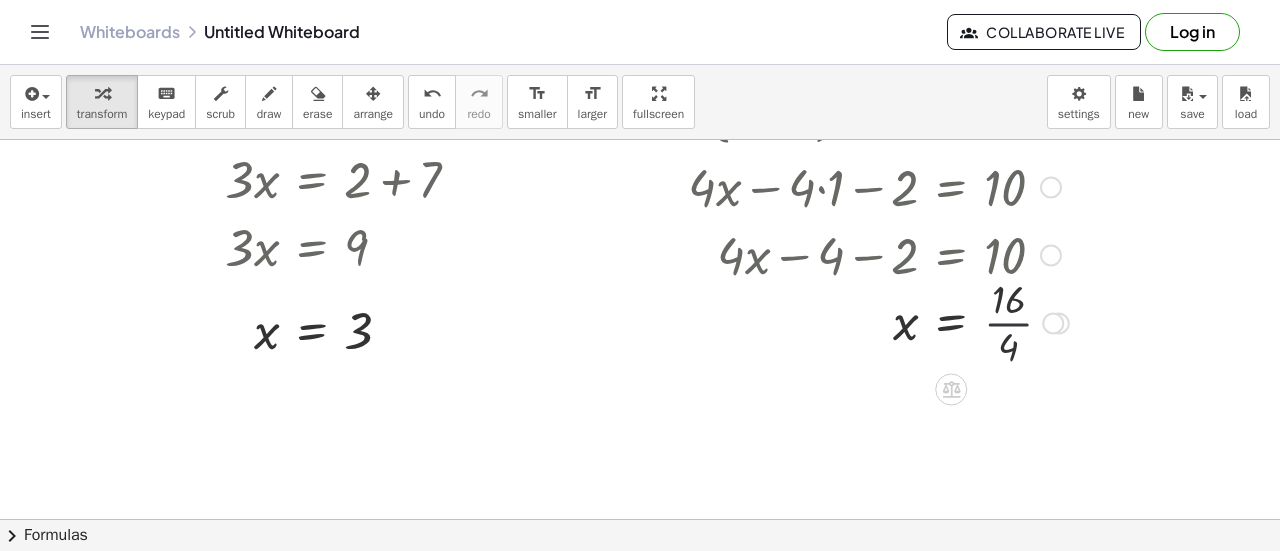 click at bounding box center (873, 321) 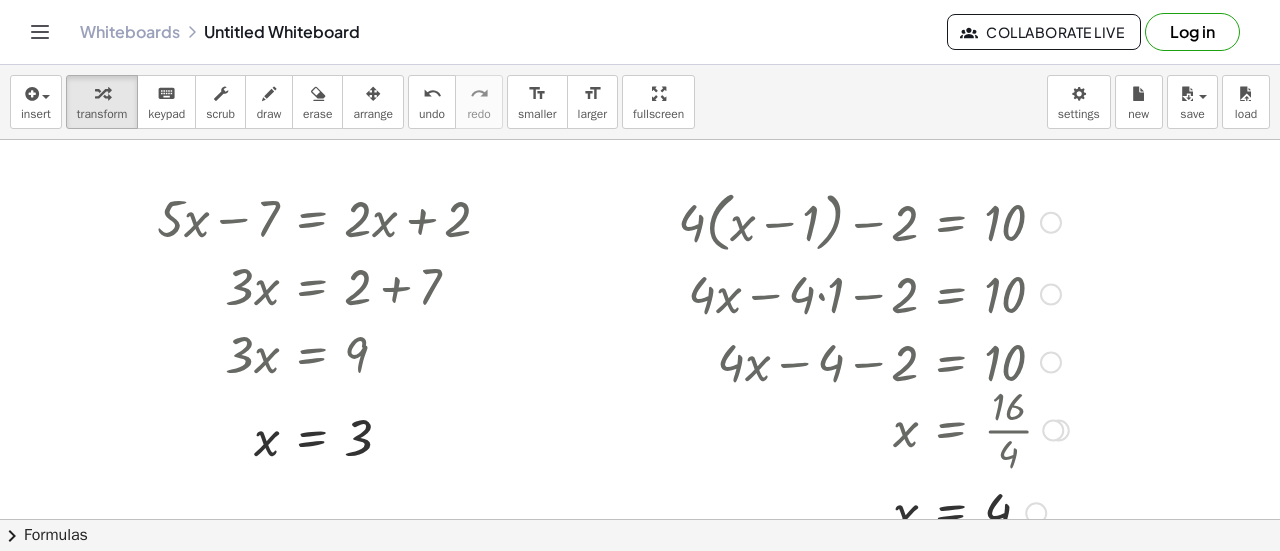 scroll, scrollTop: 0, scrollLeft: 0, axis: both 